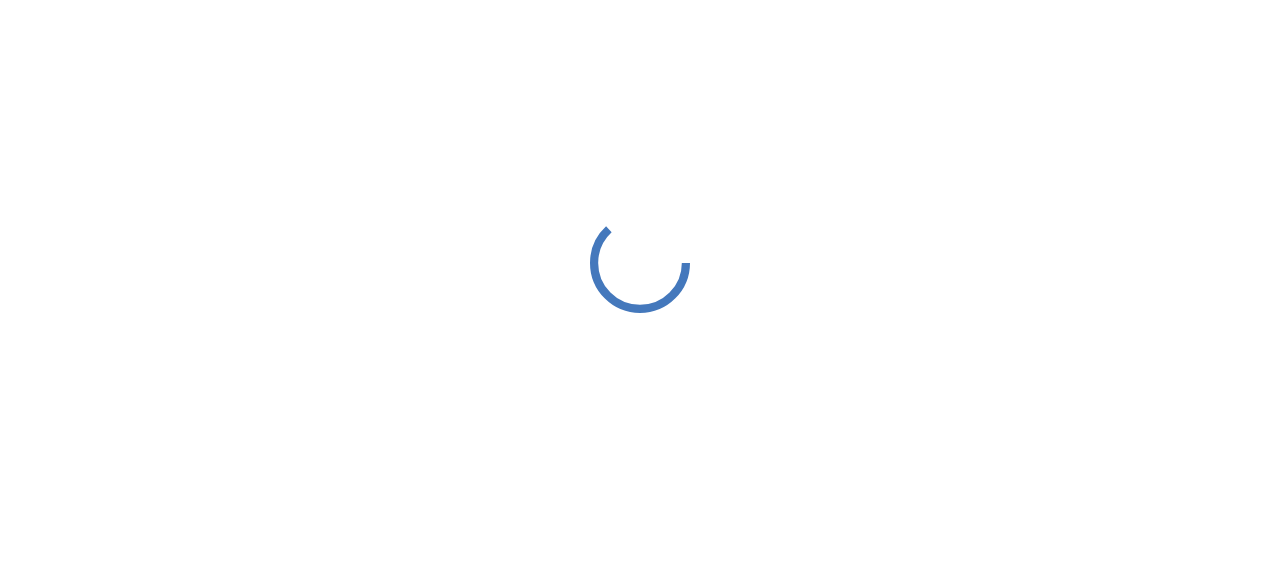 scroll, scrollTop: 0, scrollLeft: 0, axis: both 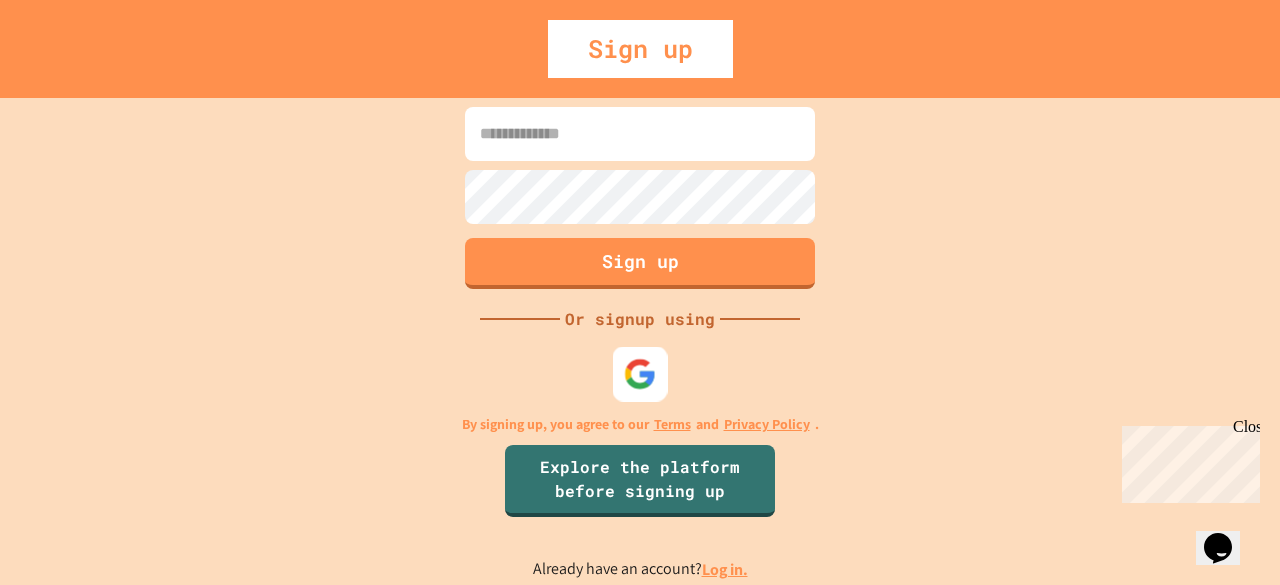 click at bounding box center (640, 373) 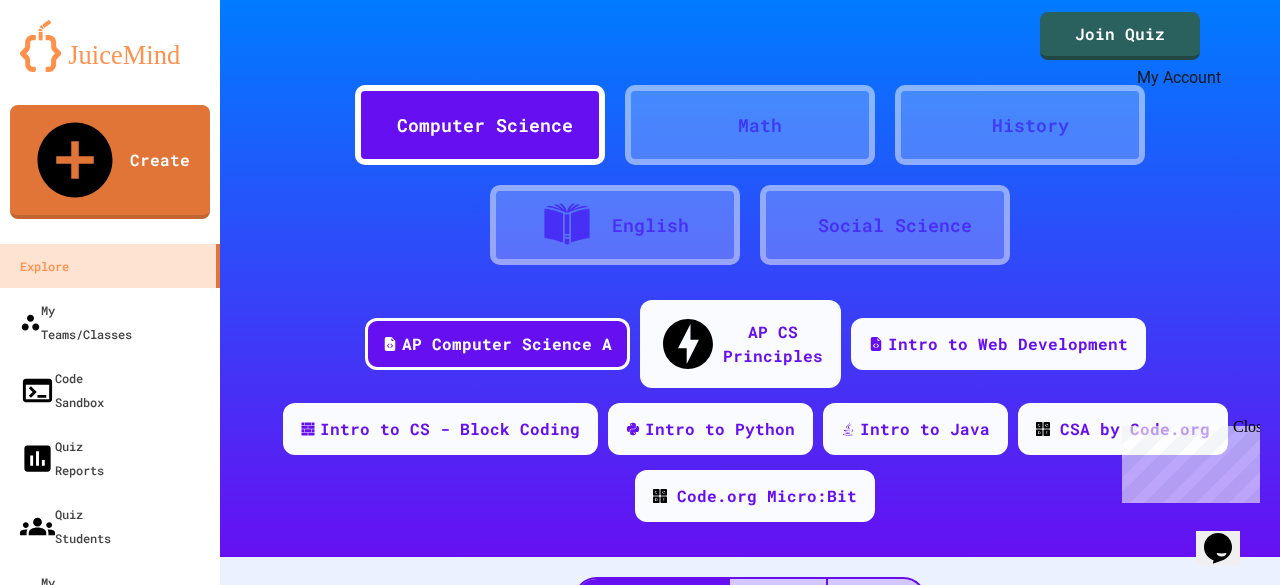click 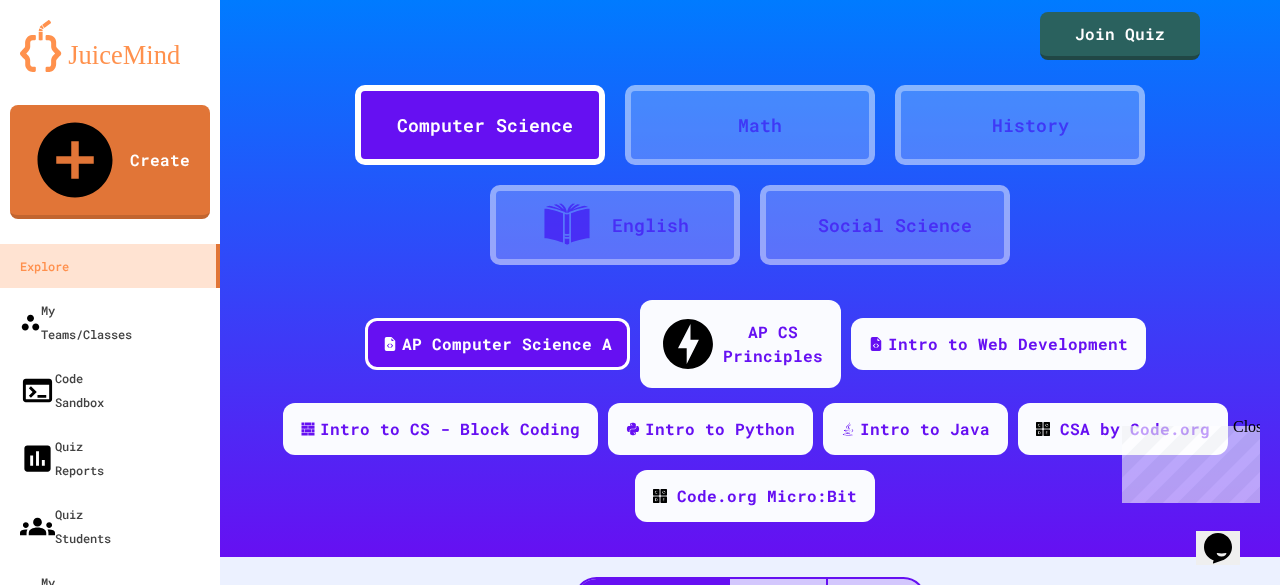 click at bounding box center [640, 585] 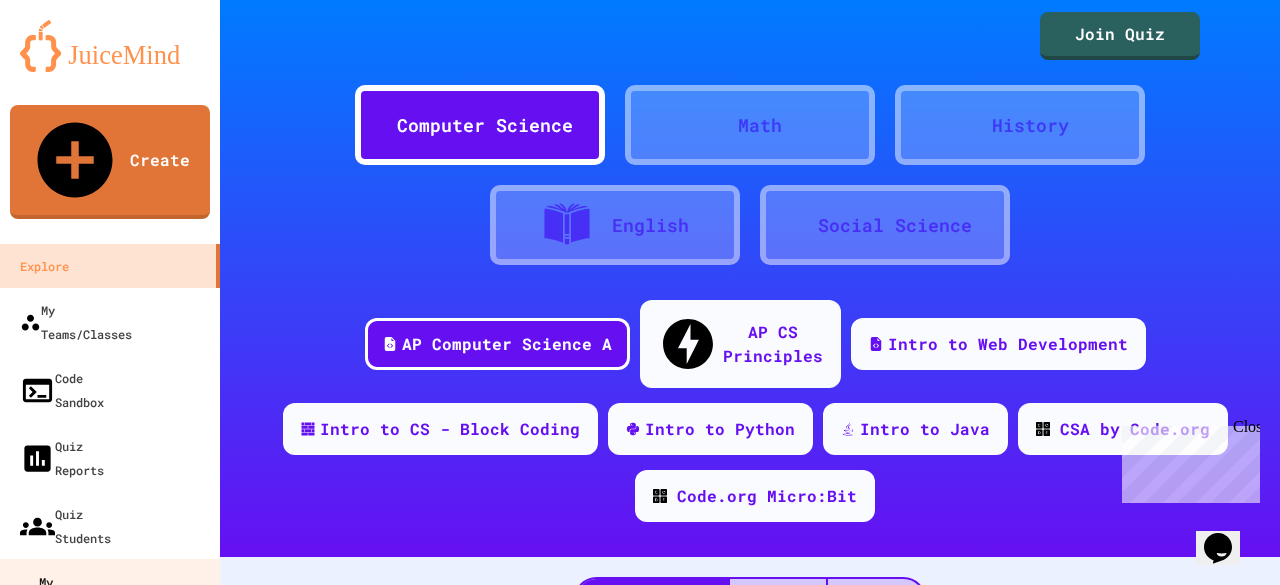 click on "My Quizzes" at bounding box center [53, 593] 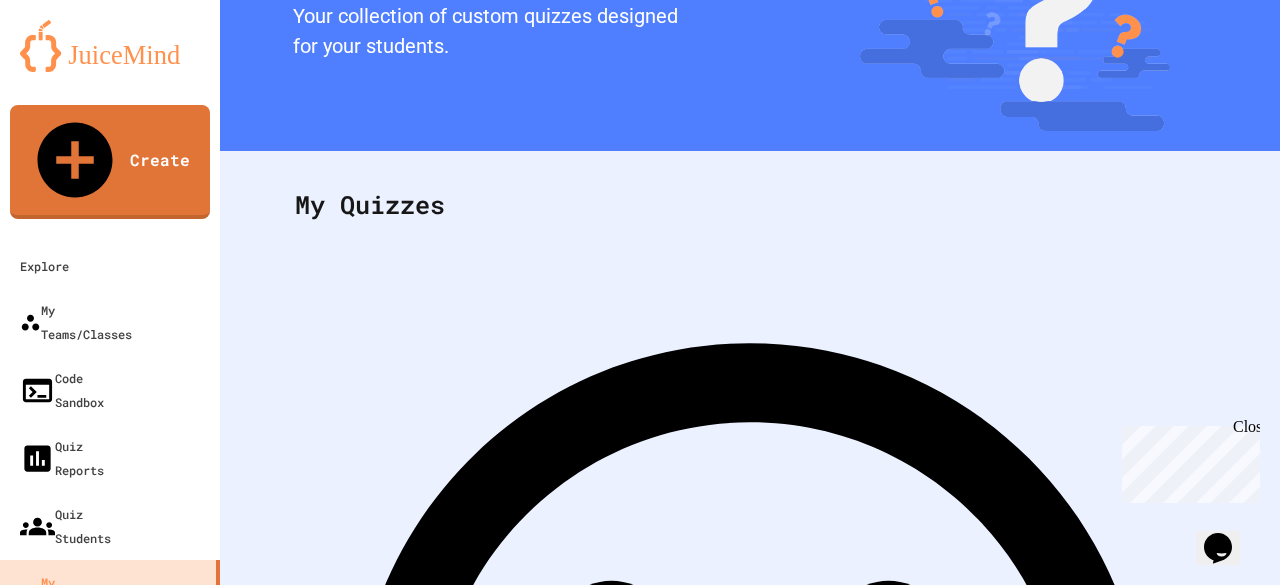 scroll, scrollTop: 173, scrollLeft: 0, axis: vertical 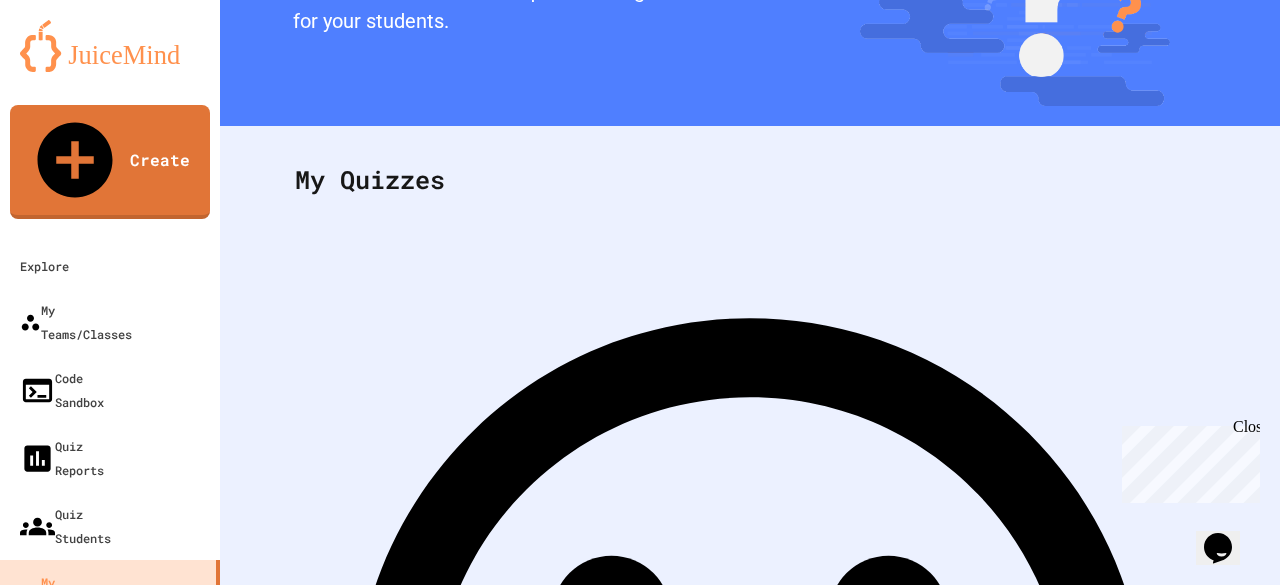 click on "Create first Quiz" at bounding box center (749, 1343) 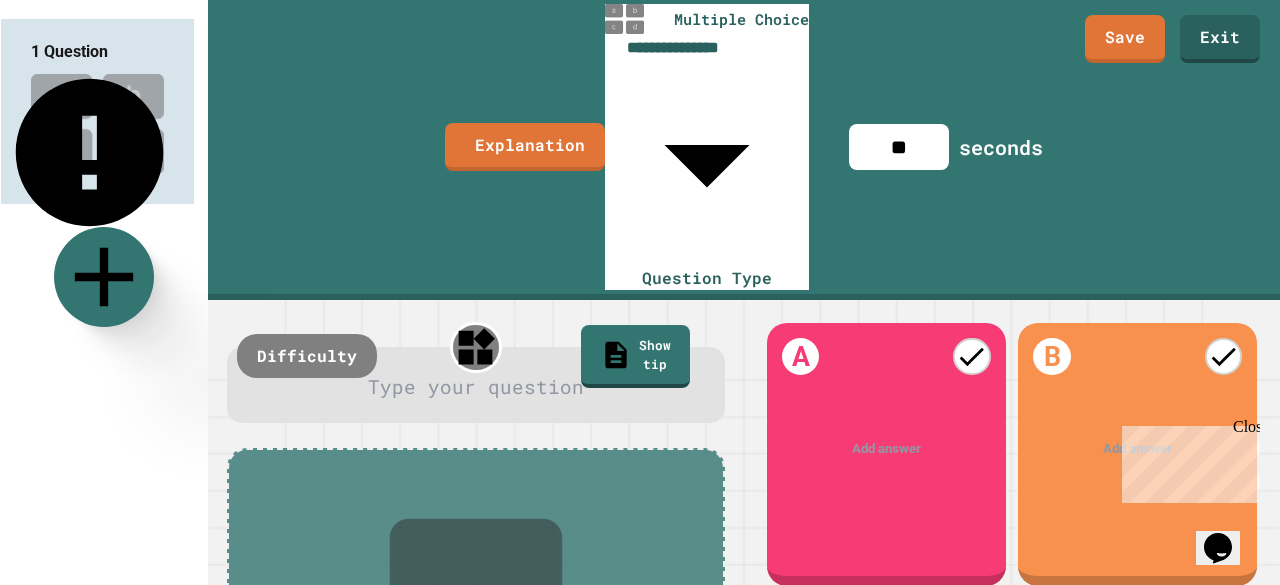 drag, startPoint x: 166, startPoint y: 121, endPoint x: 166, endPoint y: 147, distance: 26 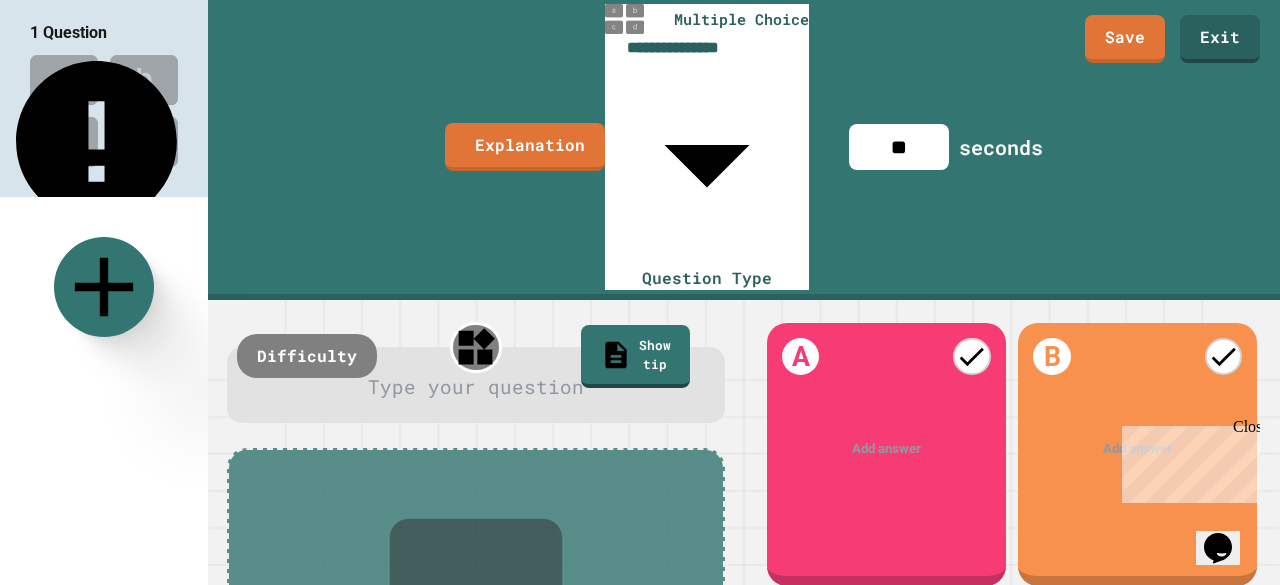 click on "Add answer" at bounding box center [886, 450] 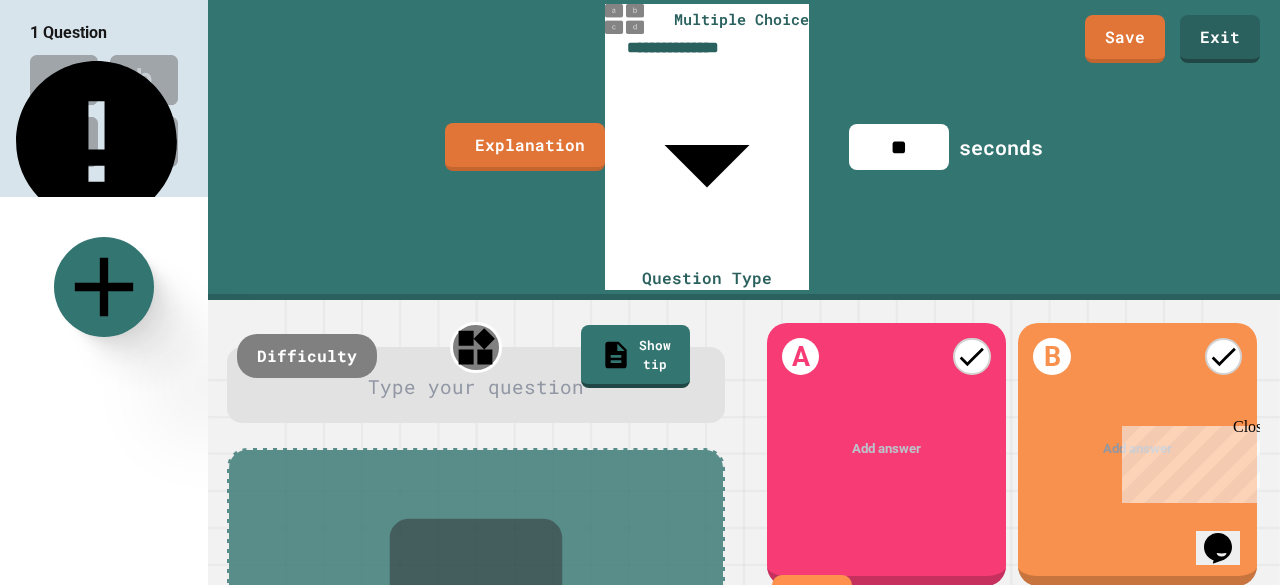 click on "Add answer f(x)" at bounding box center [886, 450] 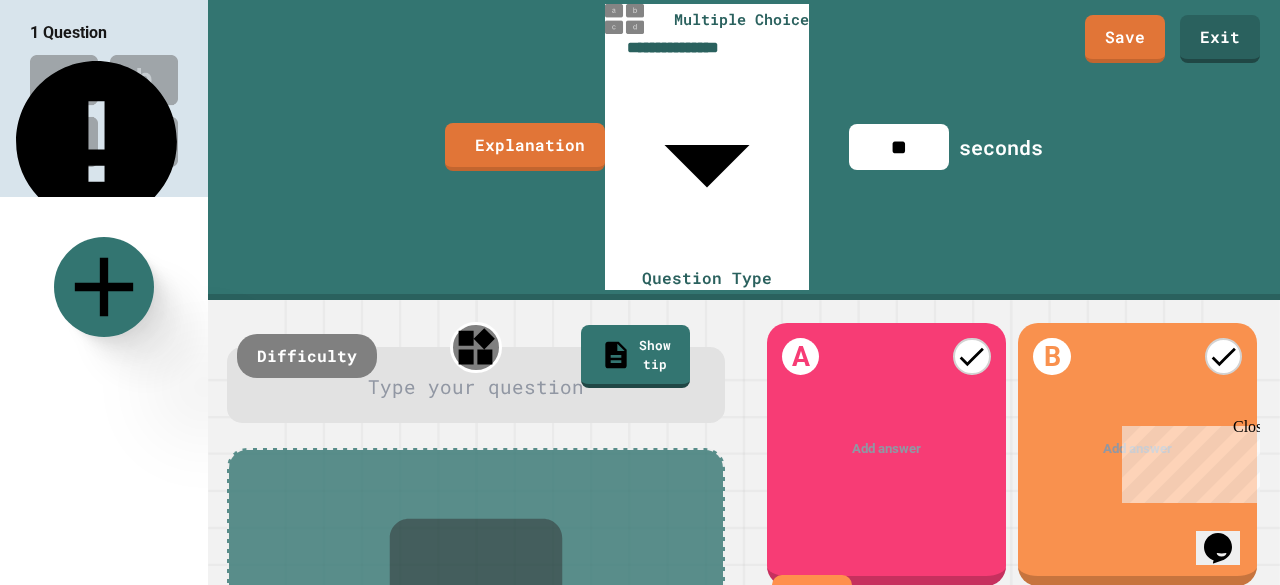 click 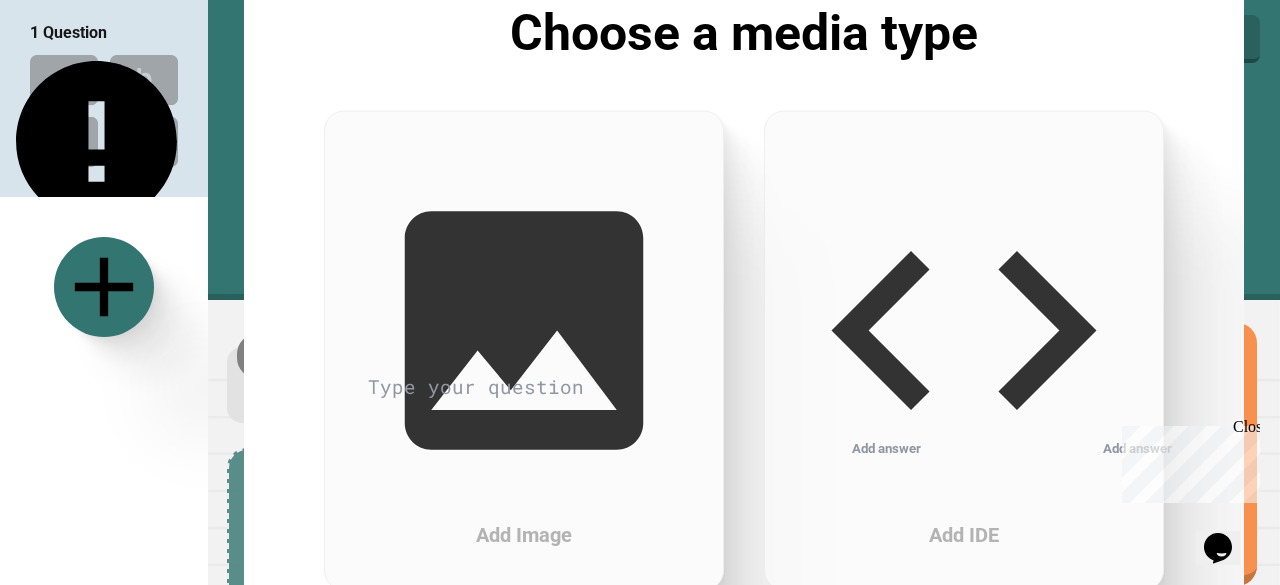 click on "Add Image" at bounding box center (524, 350) 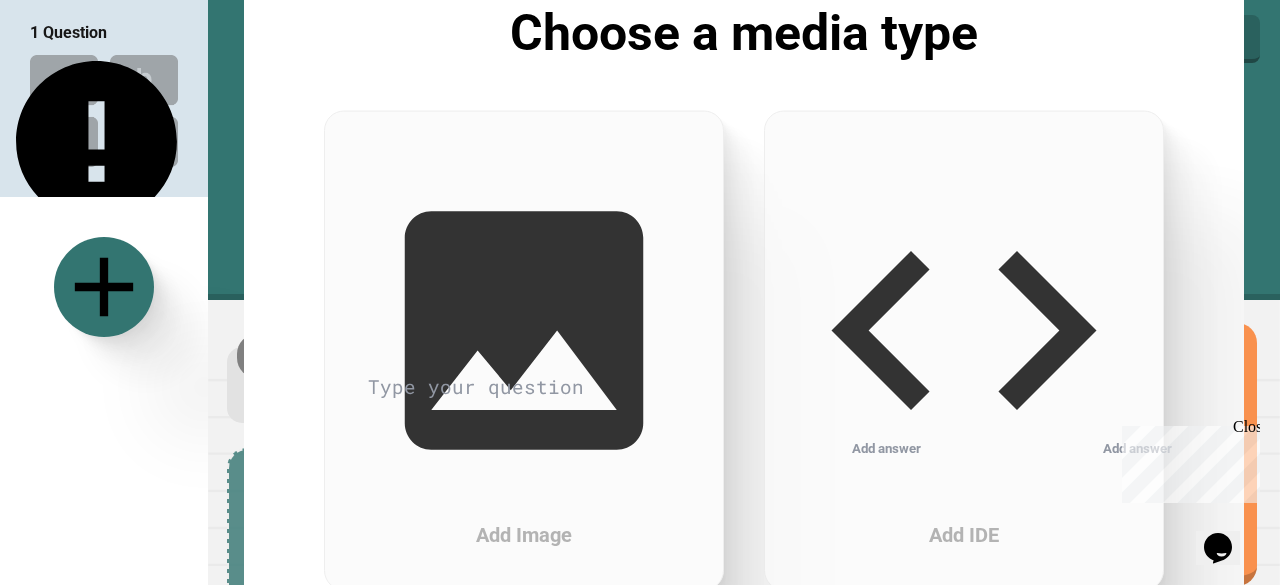 click on "Add IDE" at bounding box center [964, 350] 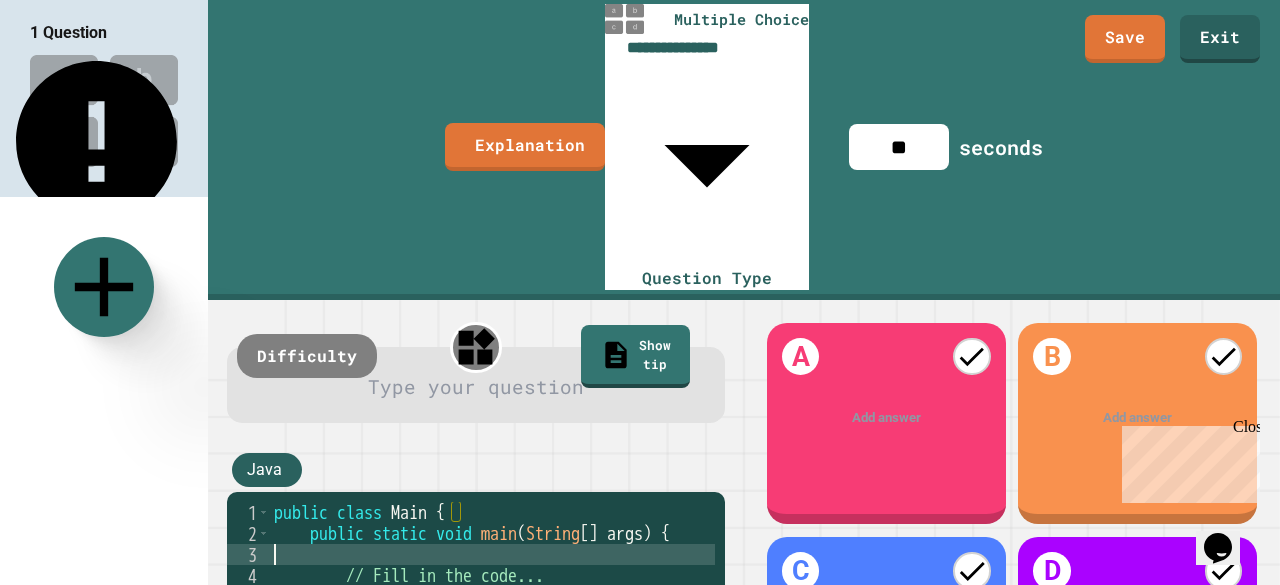 click on "public   class   Main   {      public   static   void   main ( String [ ]   args )   {           // Fill in the code...      } }" at bounding box center [492, 649] 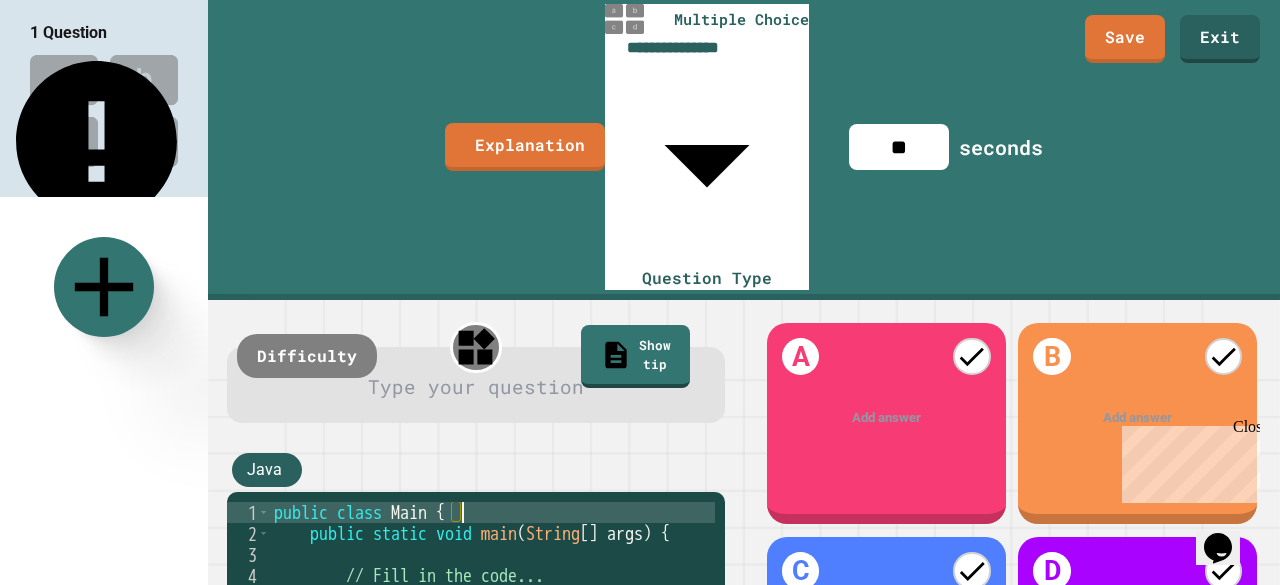 click on "public   class   Main   {      public   static   void   main ( String [ ]   args )   {           // Fill in the code...      } }" at bounding box center [492, 649] 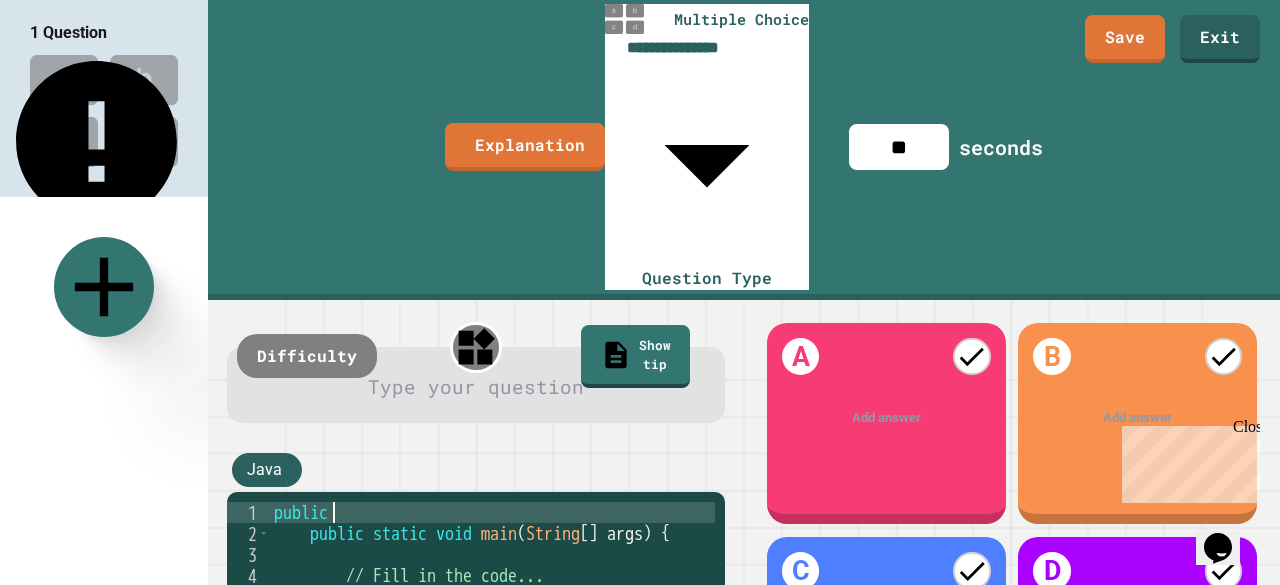 type on "*" 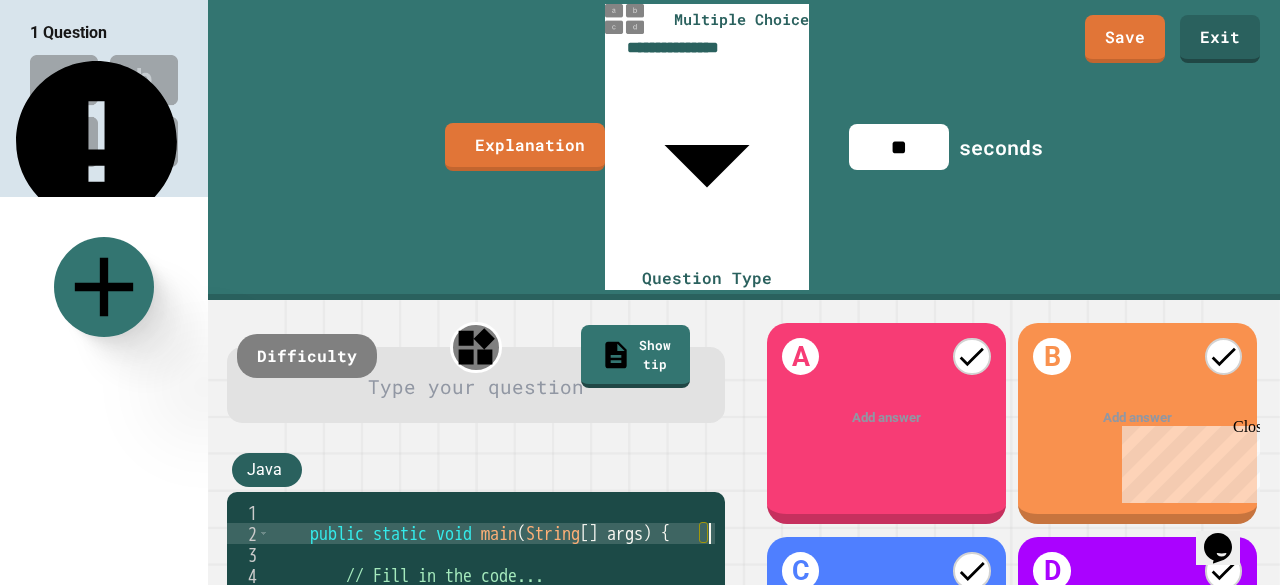 click on "public   static   void   main ( String [ ]   args )   {           // Fill in the code...      } }" at bounding box center (492, 649) 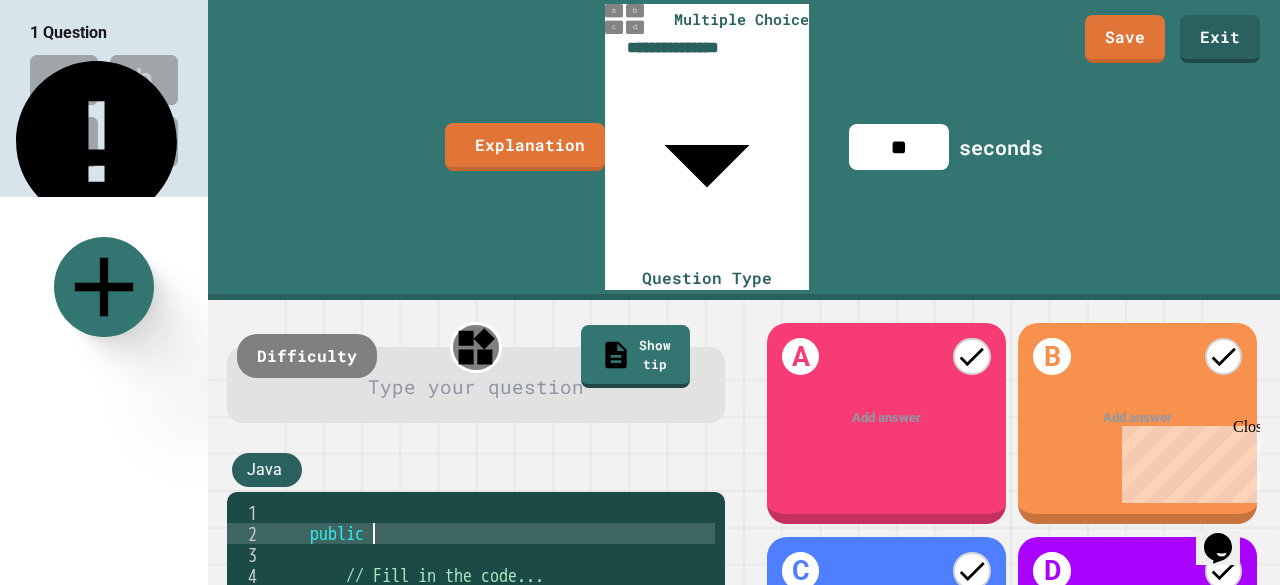 type on "*" 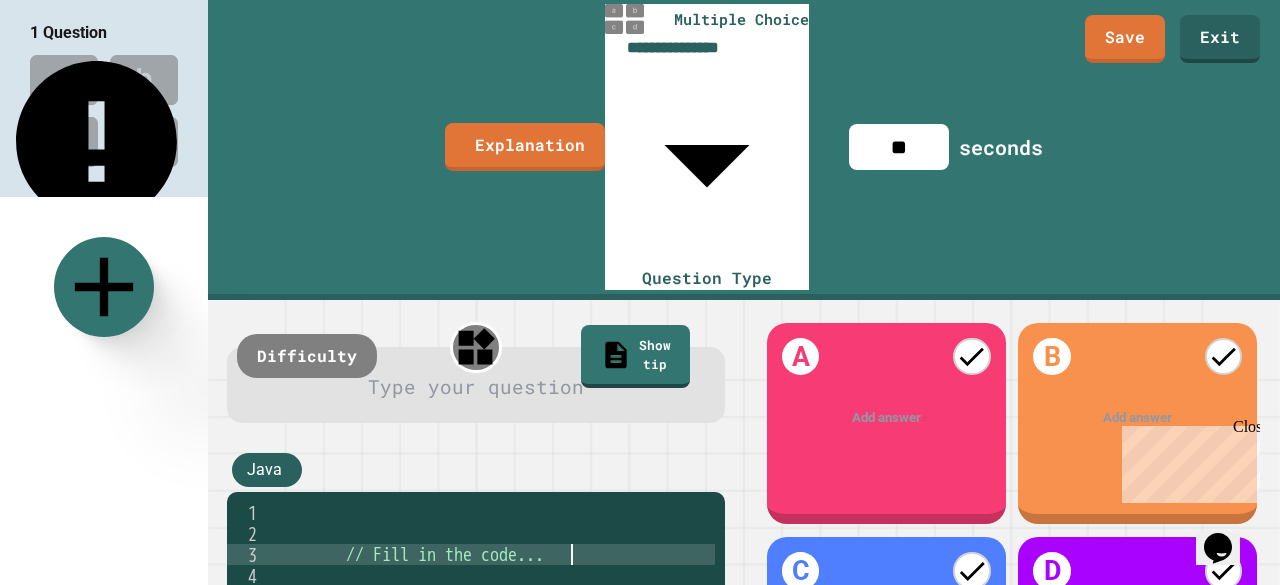 click on "// Fill in the code...      } }" at bounding box center [492, 649] 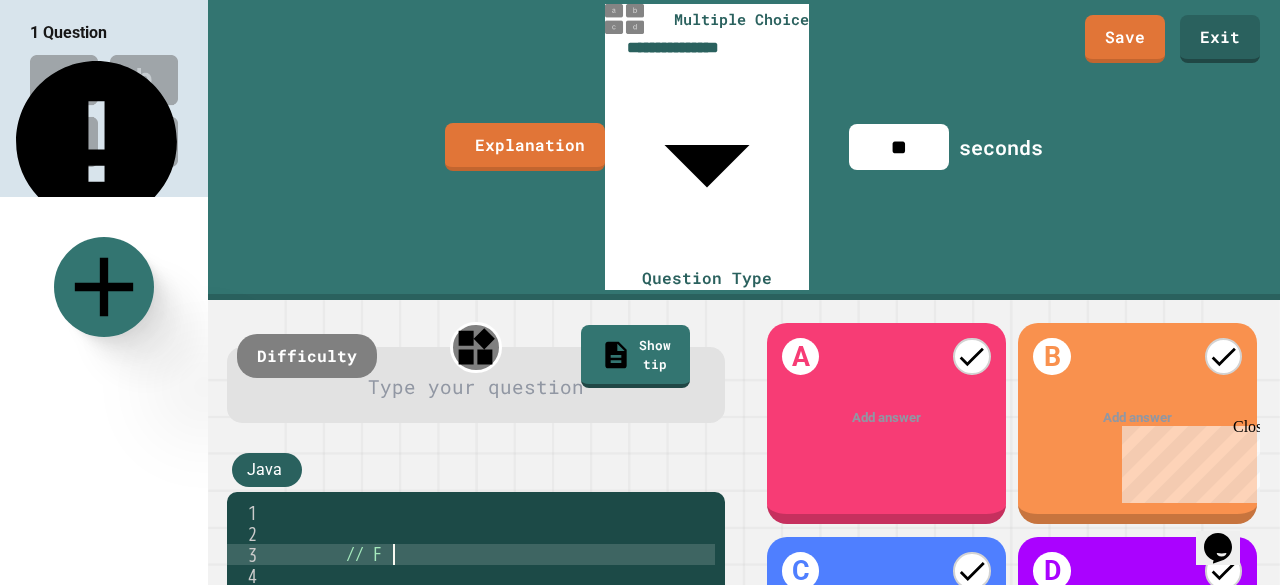 type on "*" 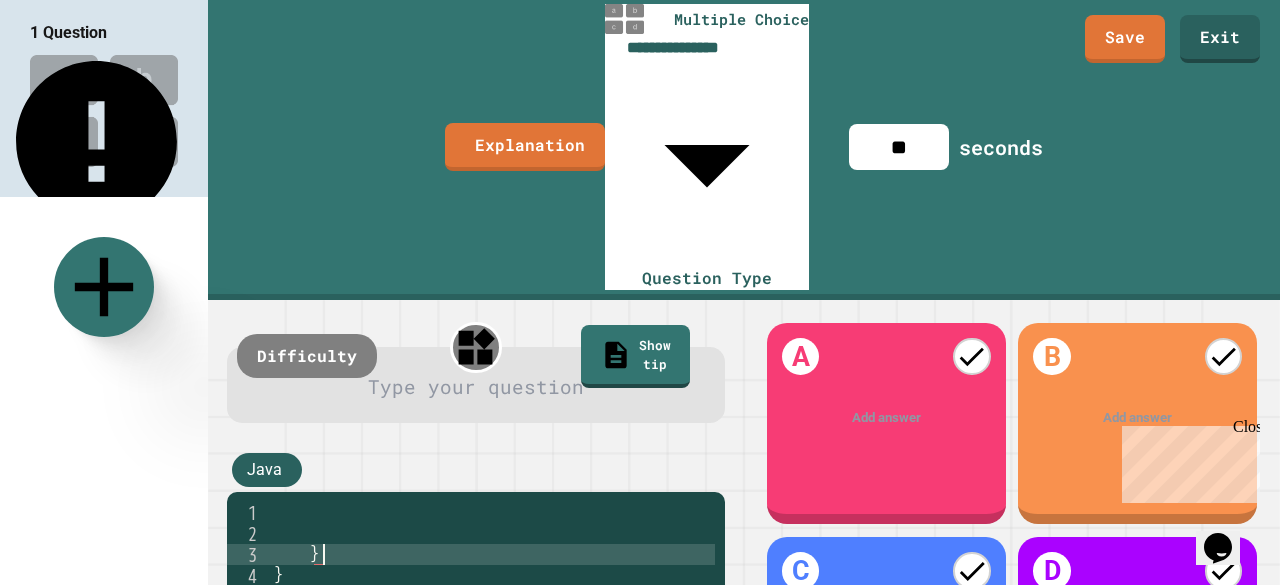 click on "} }" at bounding box center (492, 649) 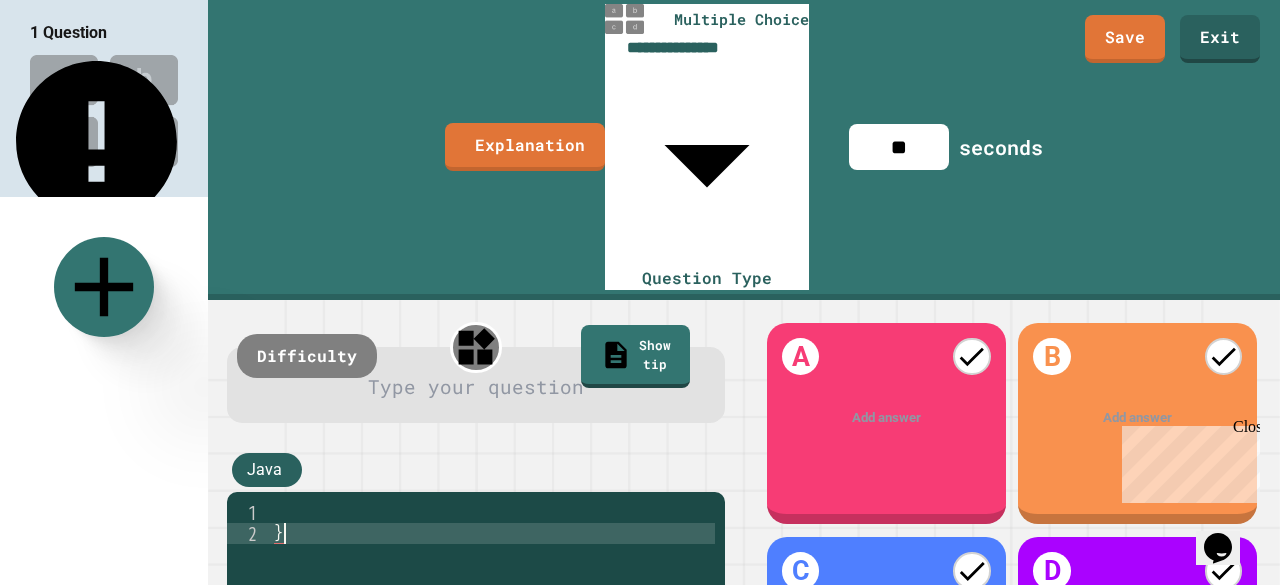 click on "}" at bounding box center [492, 649] 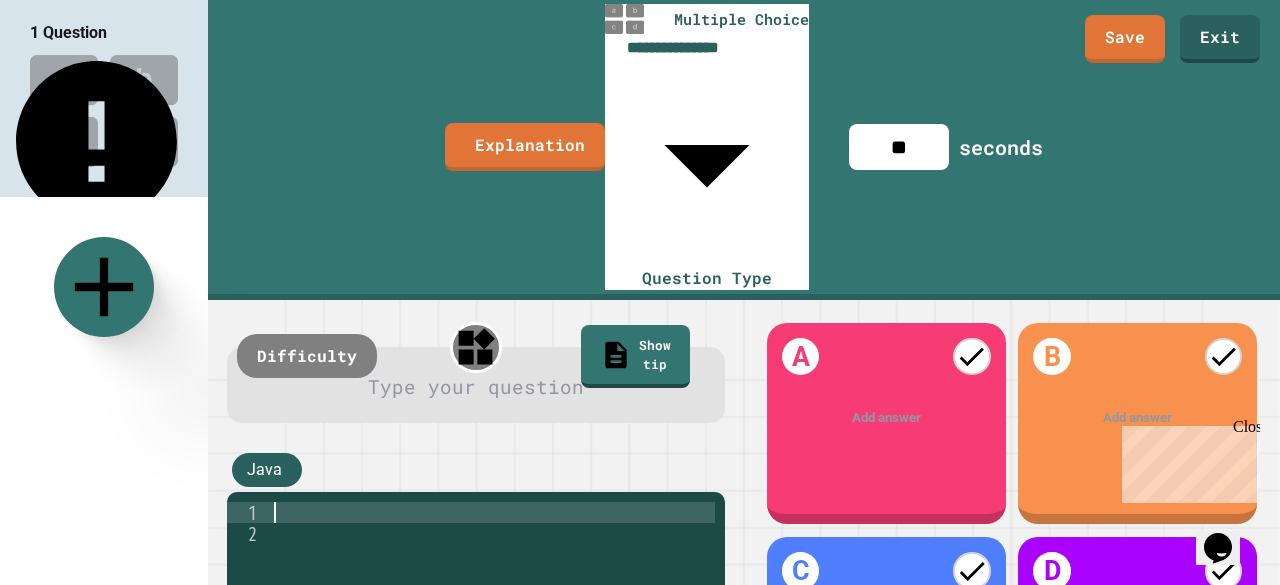click at bounding box center (492, 649) 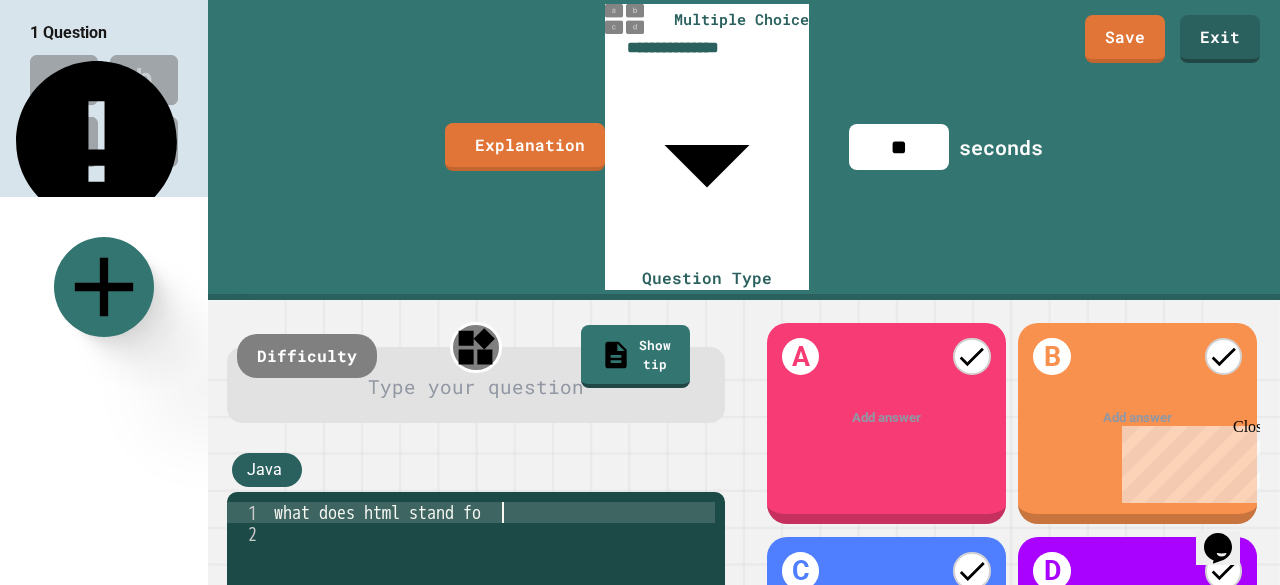 scroll, scrollTop: 0, scrollLeft: 12, axis: horizontal 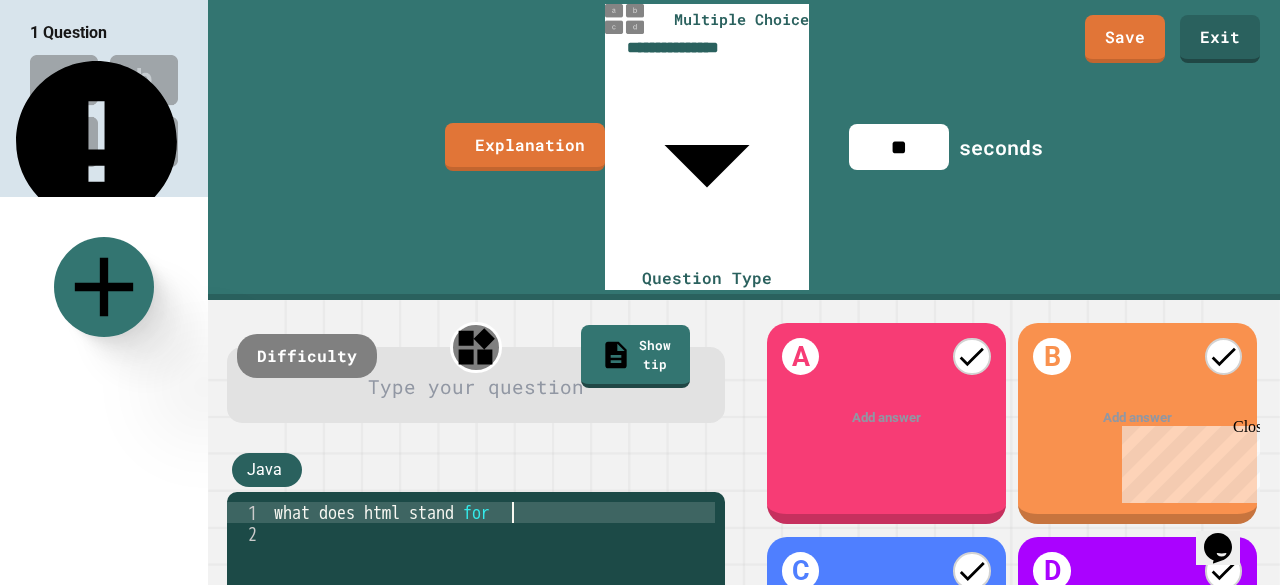 type on "**********" 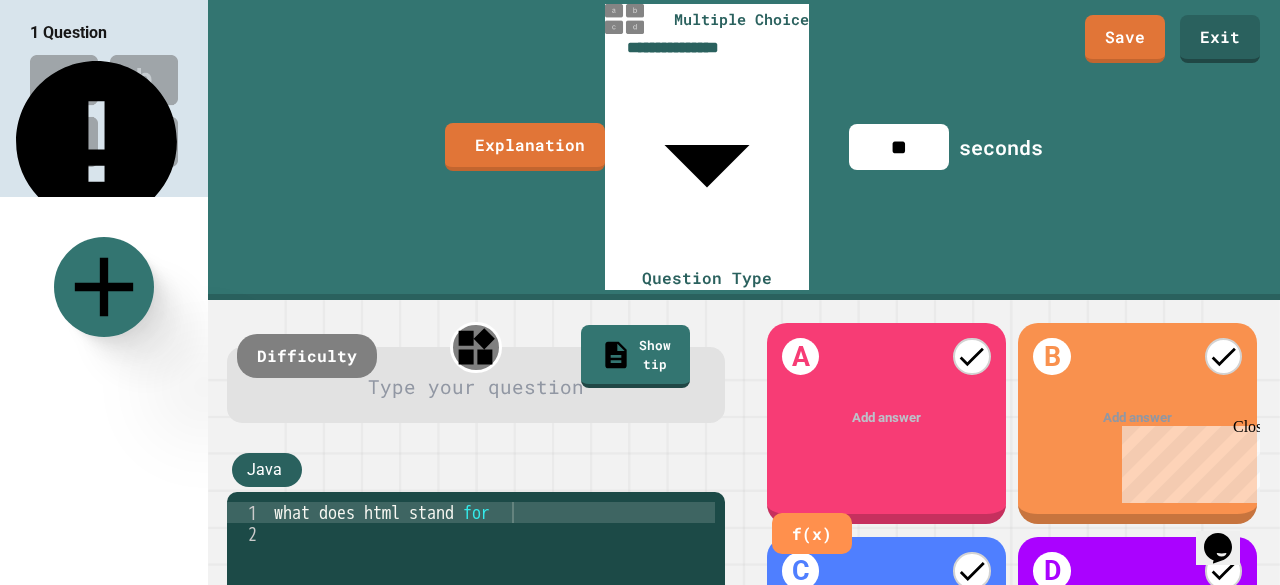 click at bounding box center [886, 418] 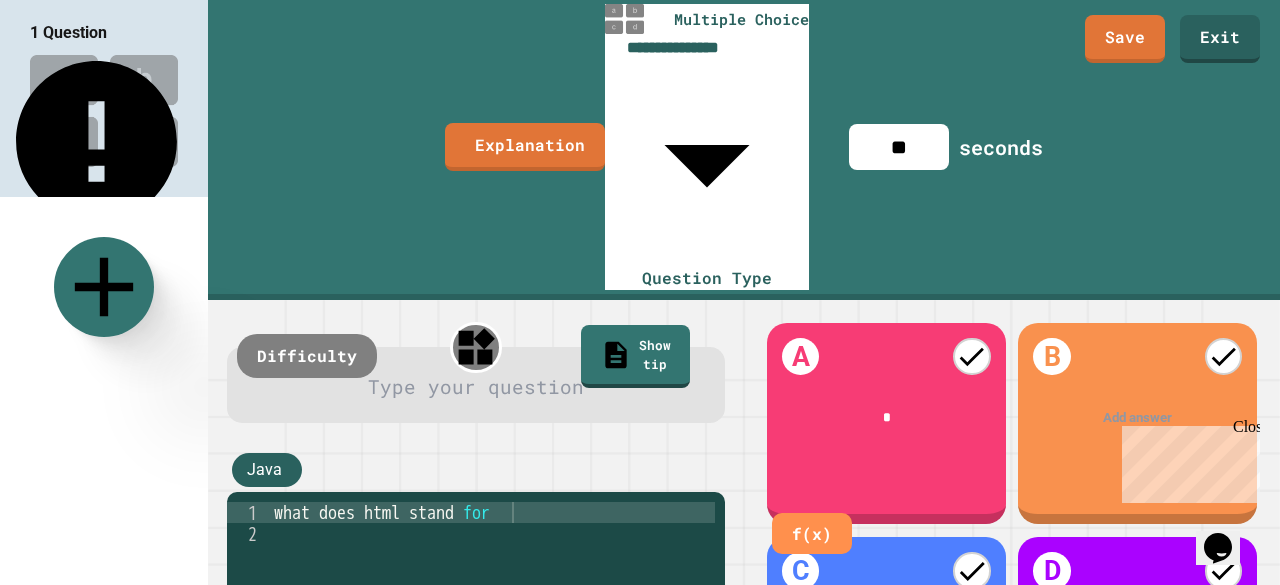 type 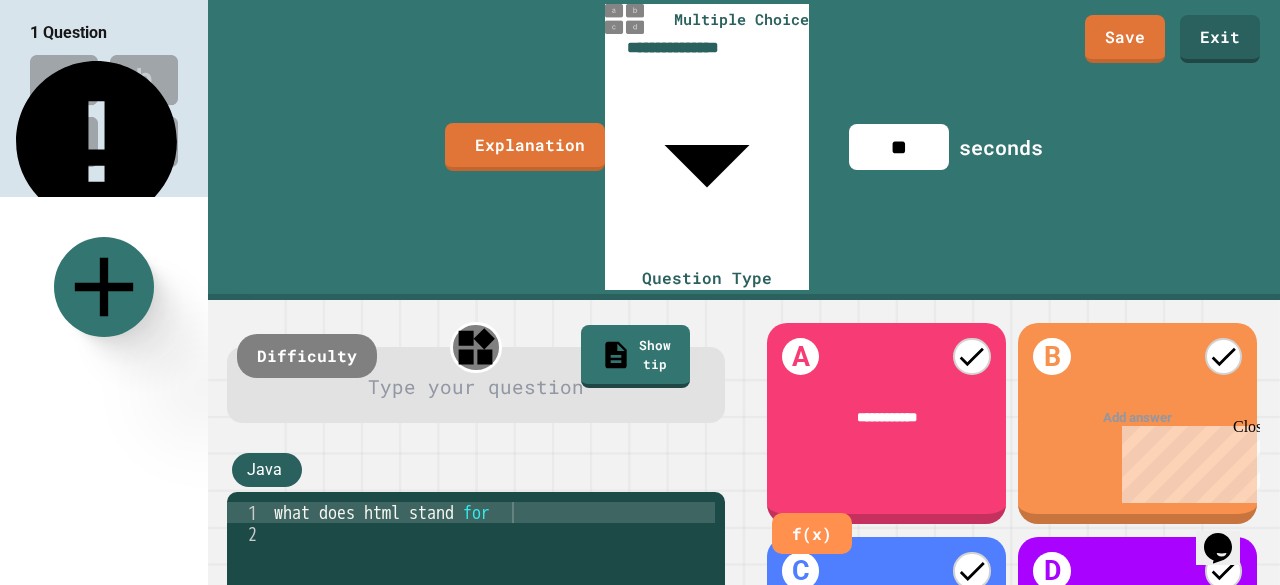 click on "Add answer" at bounding box center (1137, 419) 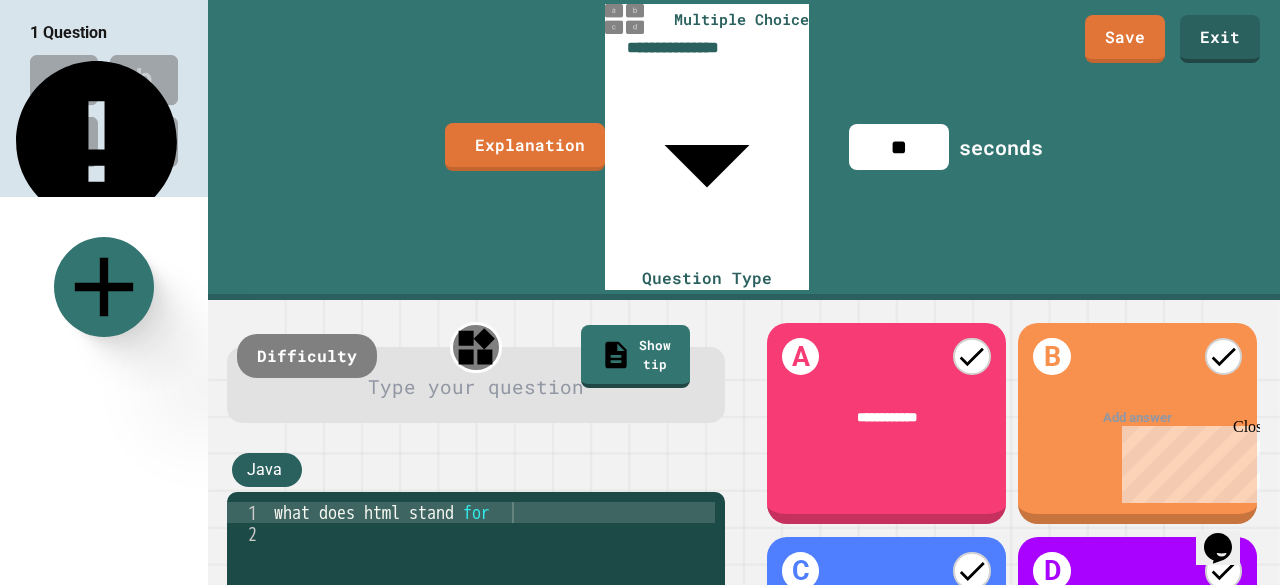 click on "Add answer" at bounding box center (1137, 419) 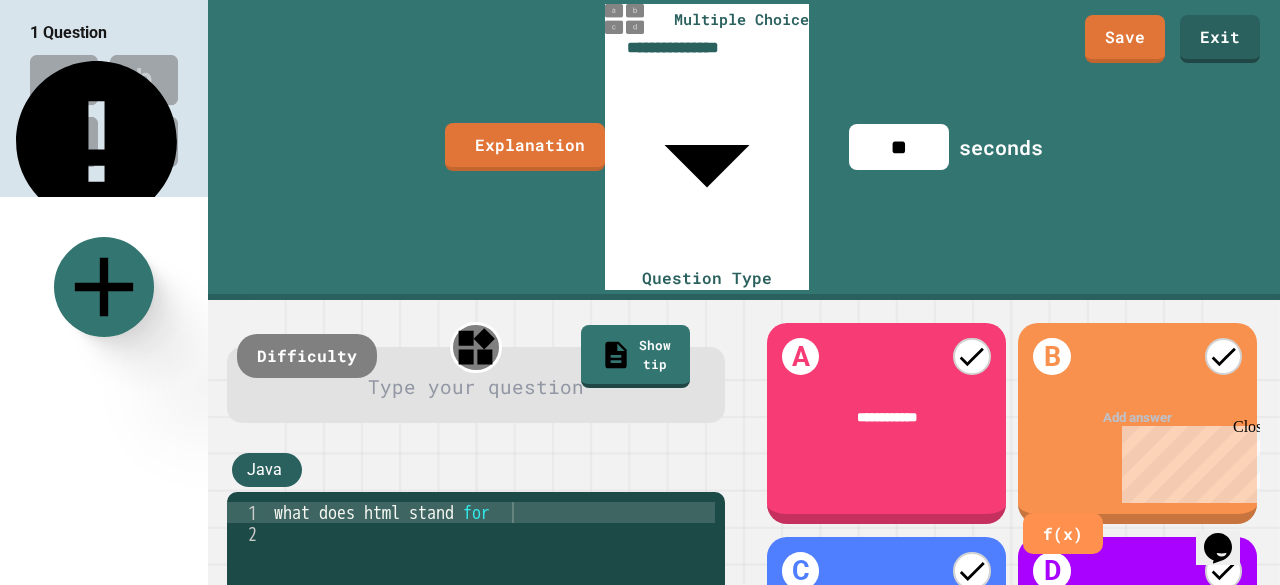 click at bounding box center (1138, 418) 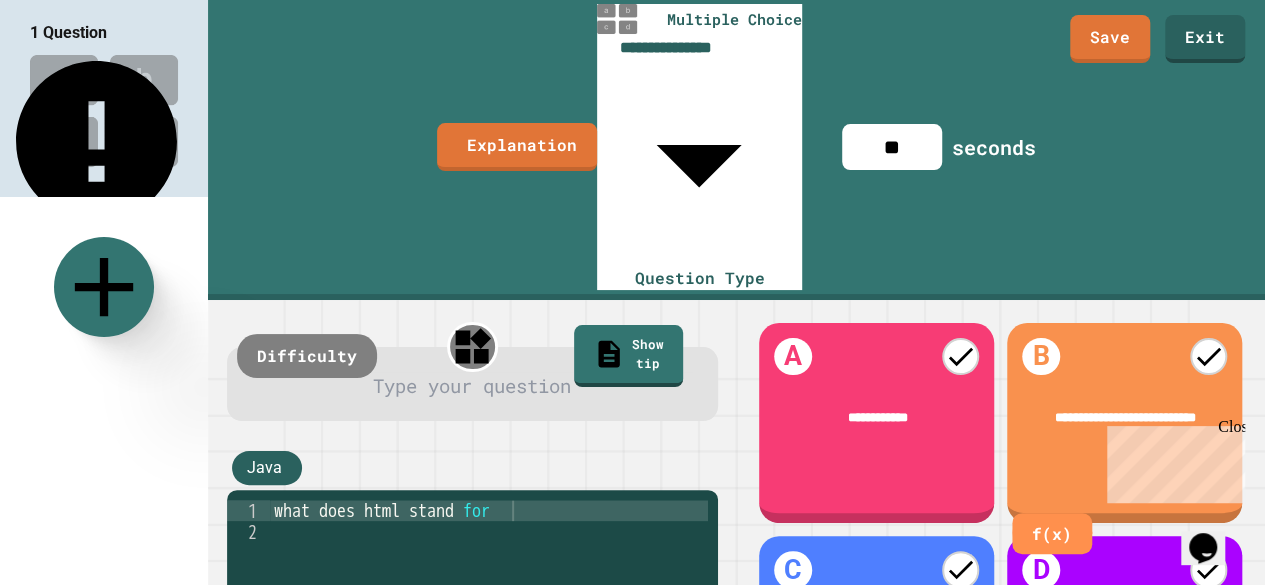 click at bounding box center [877, 631] 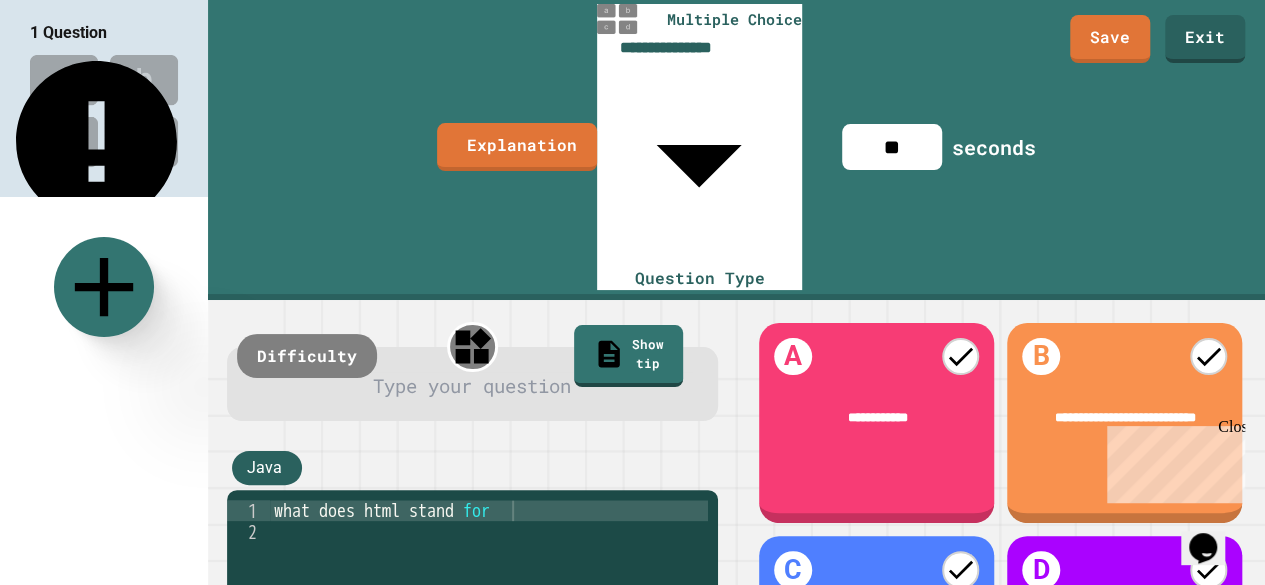 type 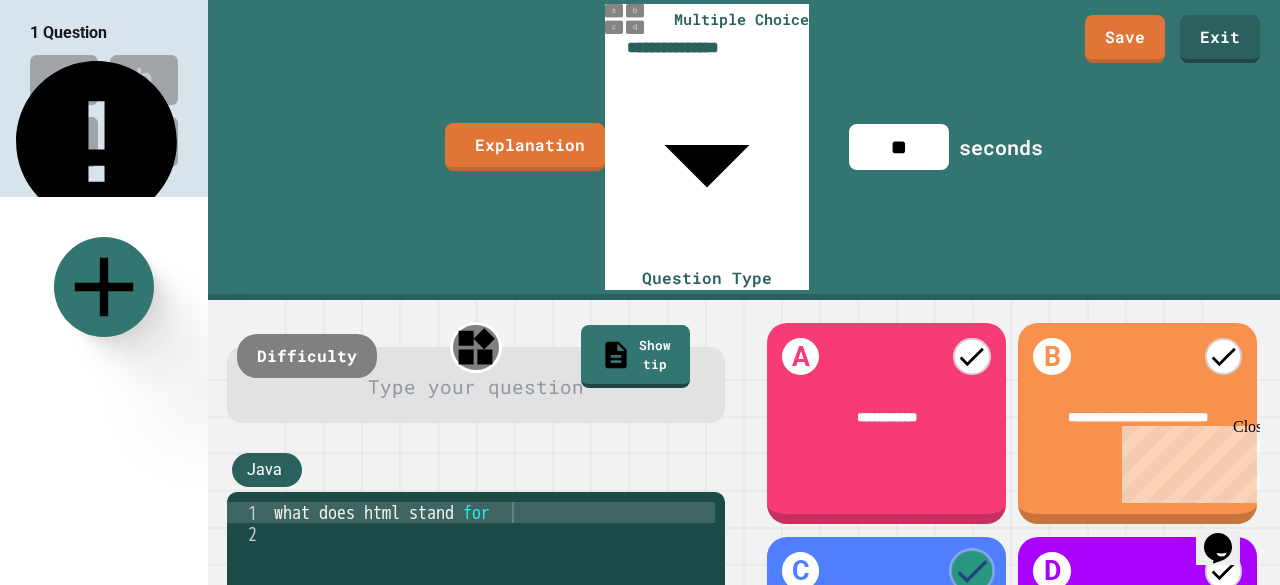 click 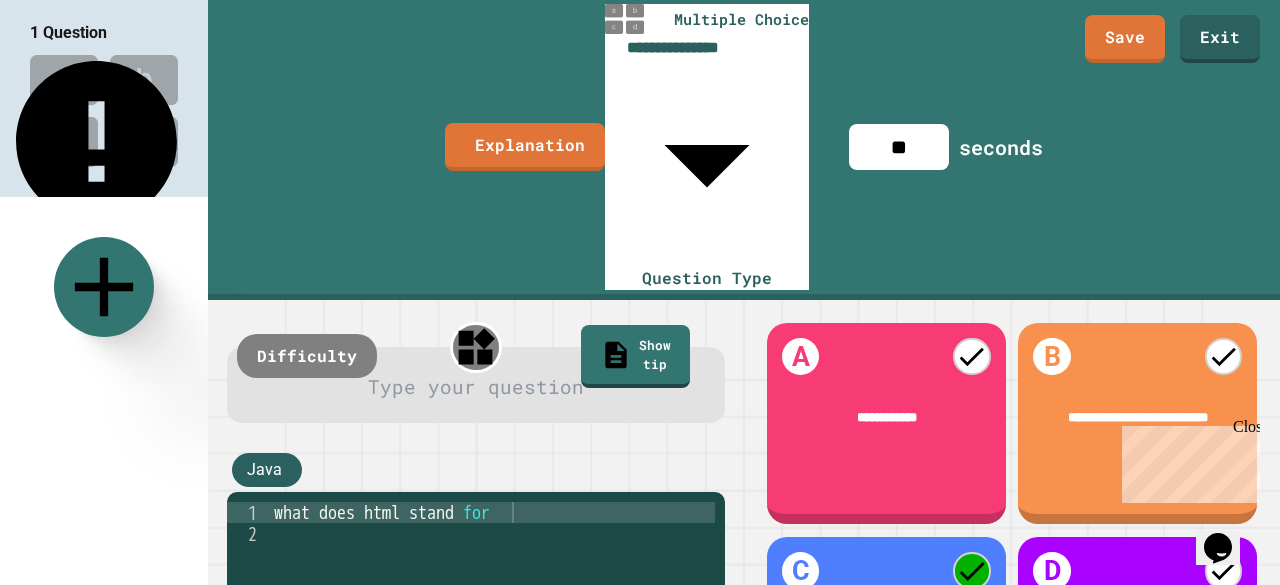 click on "Add answer" at bounding box center [1137, 633] 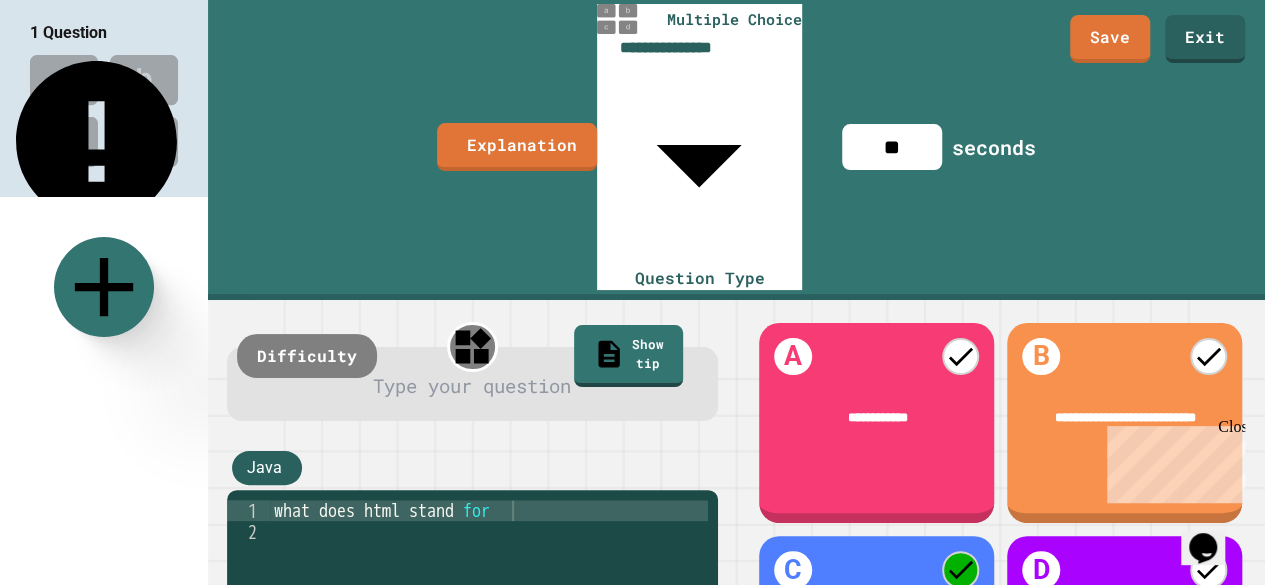 click at bounding box center (1125, 631) 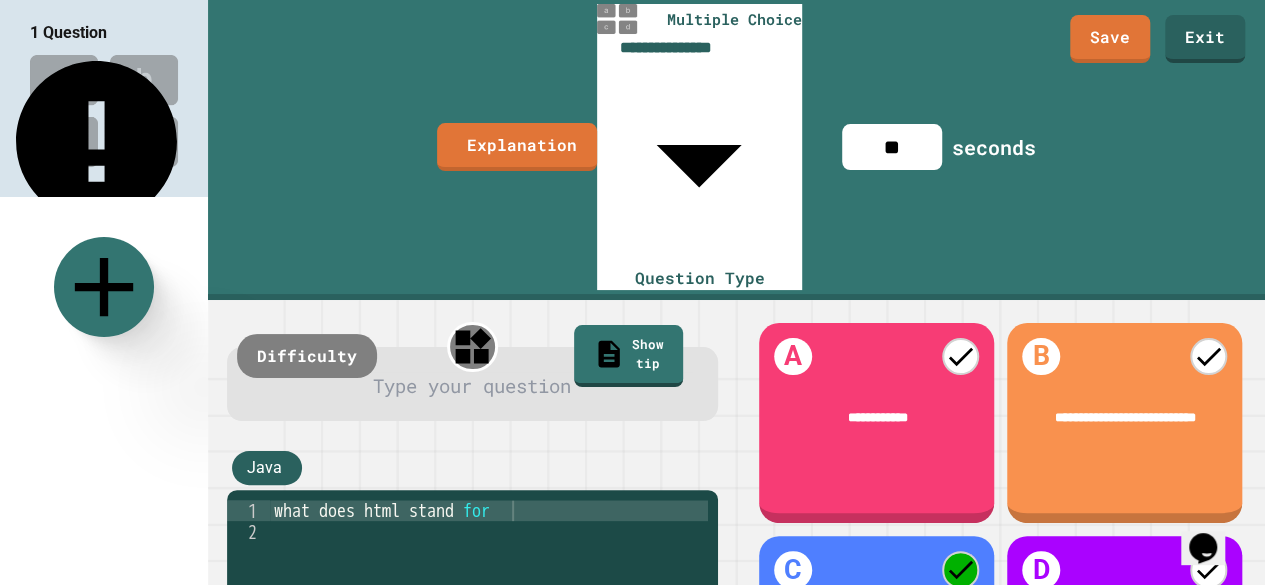 click at bounding box center [1125, 631] 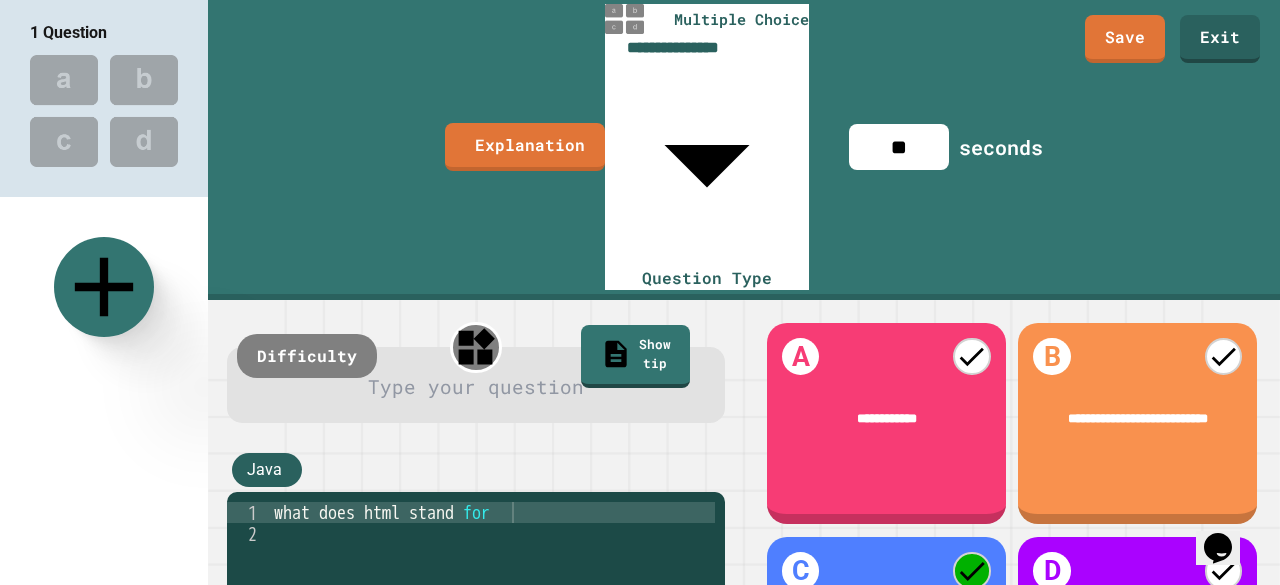 click on "**********" at bounding box center (640, 292) 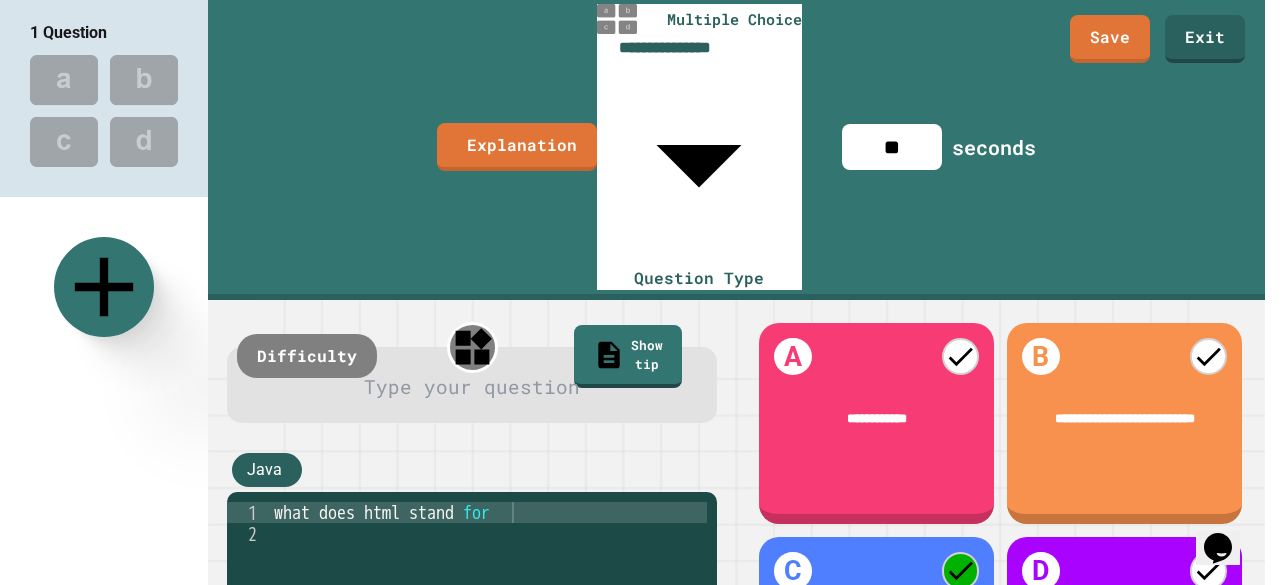 click at bounding box center [632, 587] 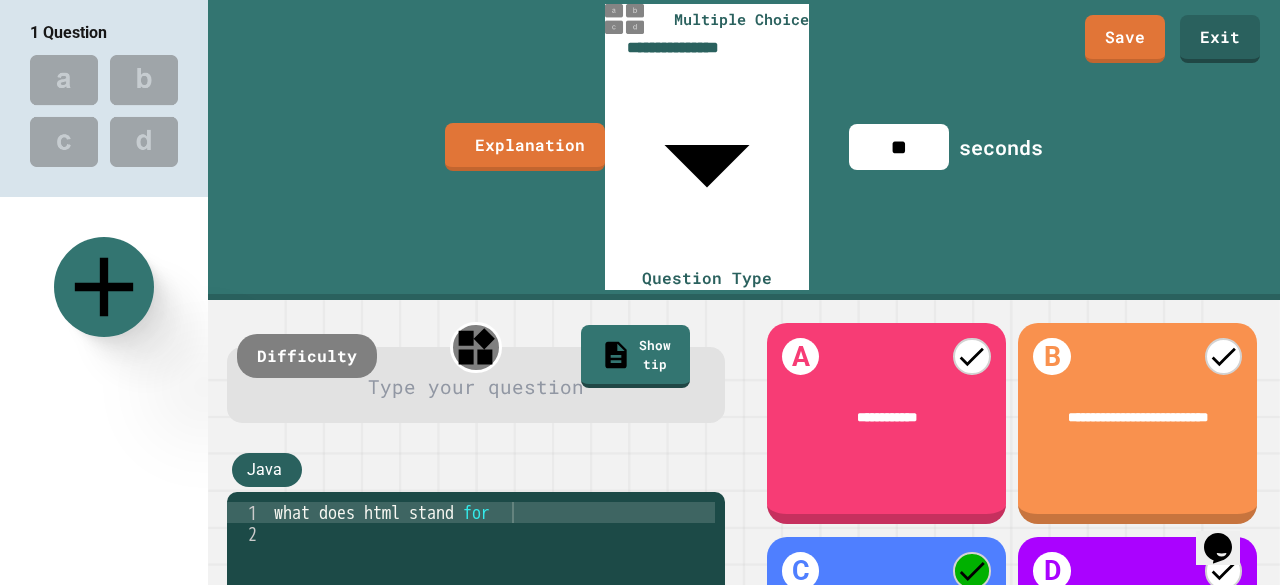 click at bounding box center (476, 388) 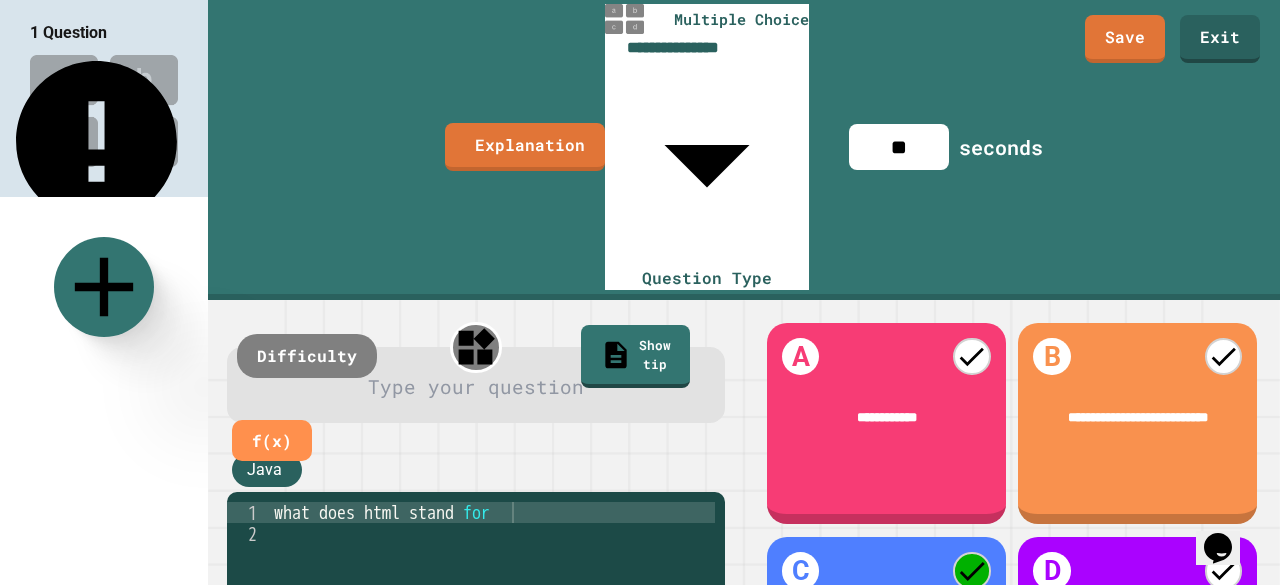 click on "Type your question f(x)" at bounding box center (476, 384) 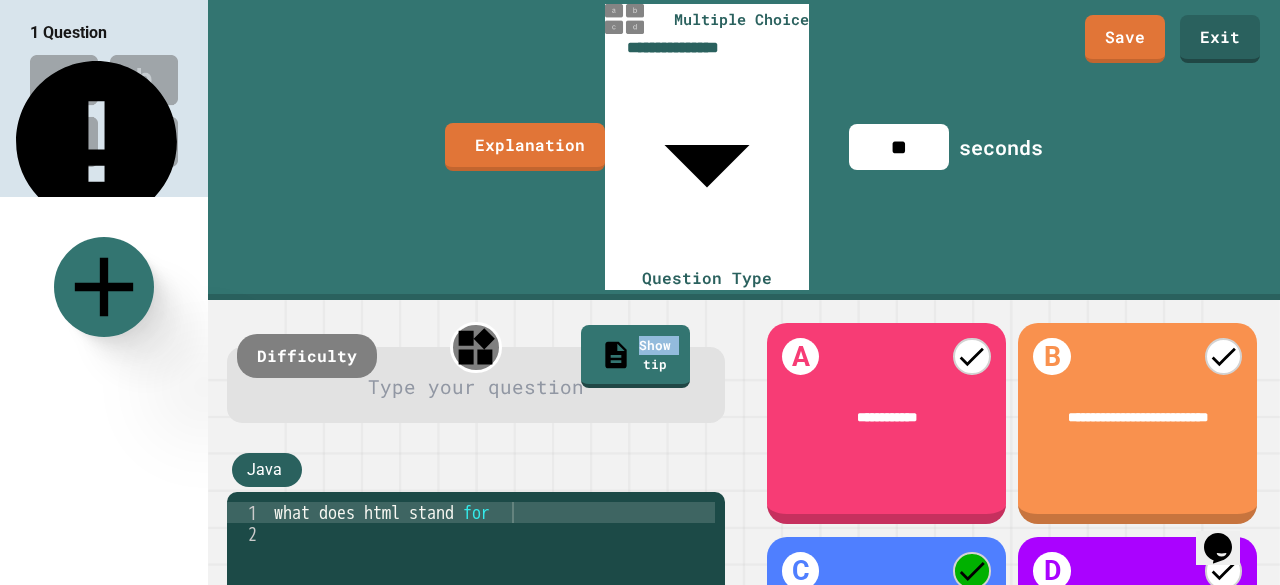 click on "Type your question" at bounding box center (476, 384) 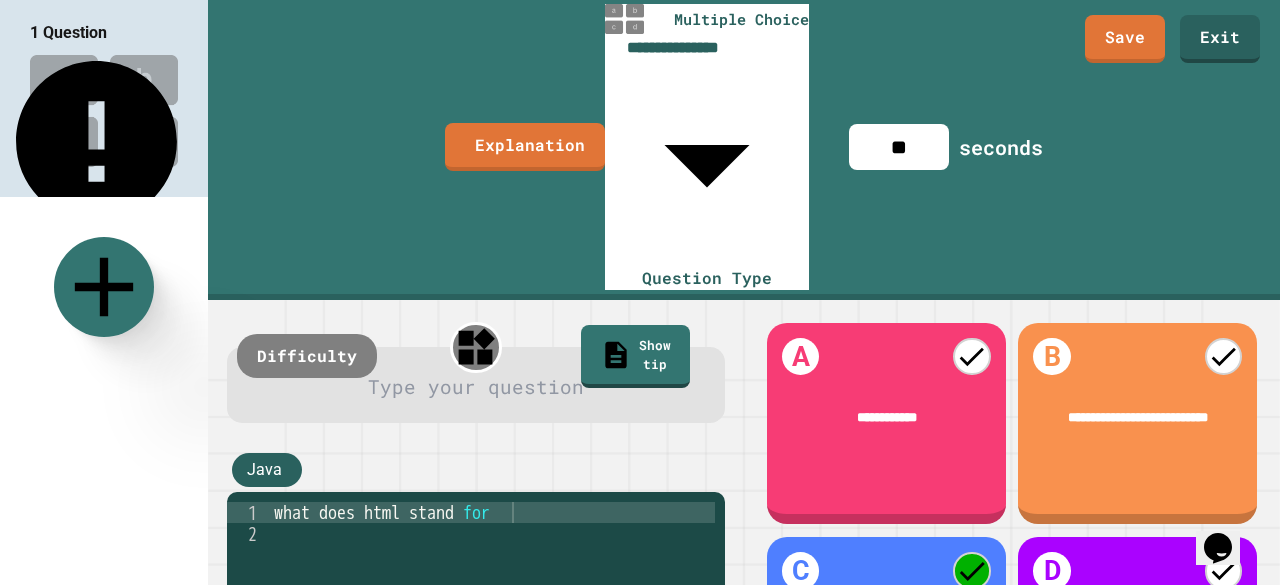 click at bounding box center (476, 388) 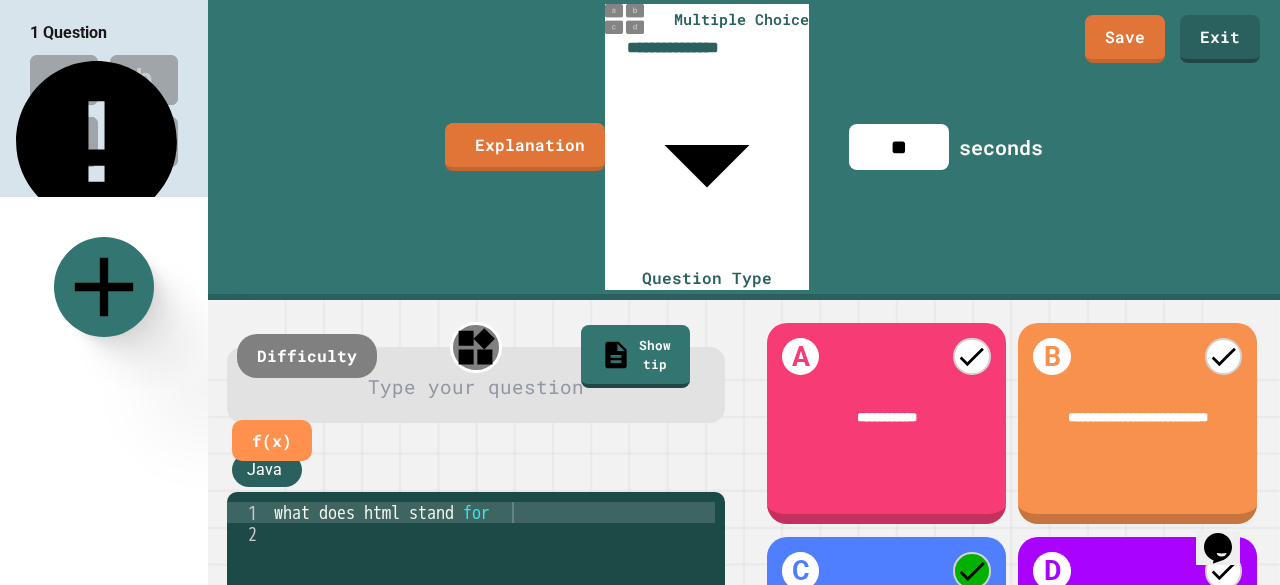 drag, startPoint x: 251, startPoint y: 264, endPoint x: 260, endPoint y: 247, distance: 19.235384 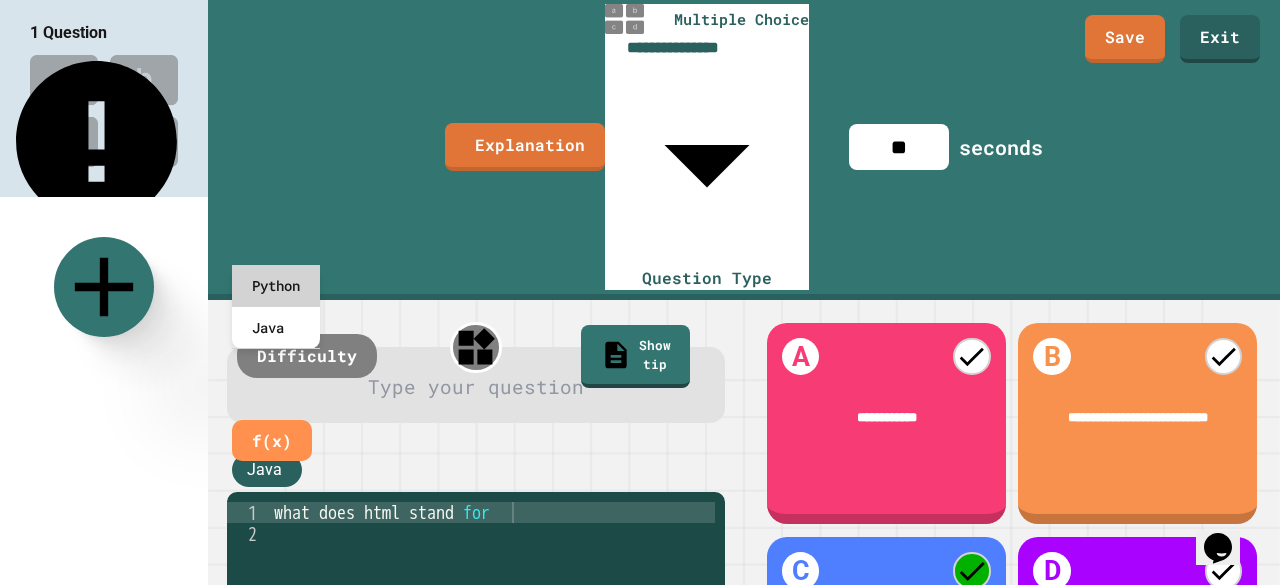 click on "Python" at bounding box center [276, 286] 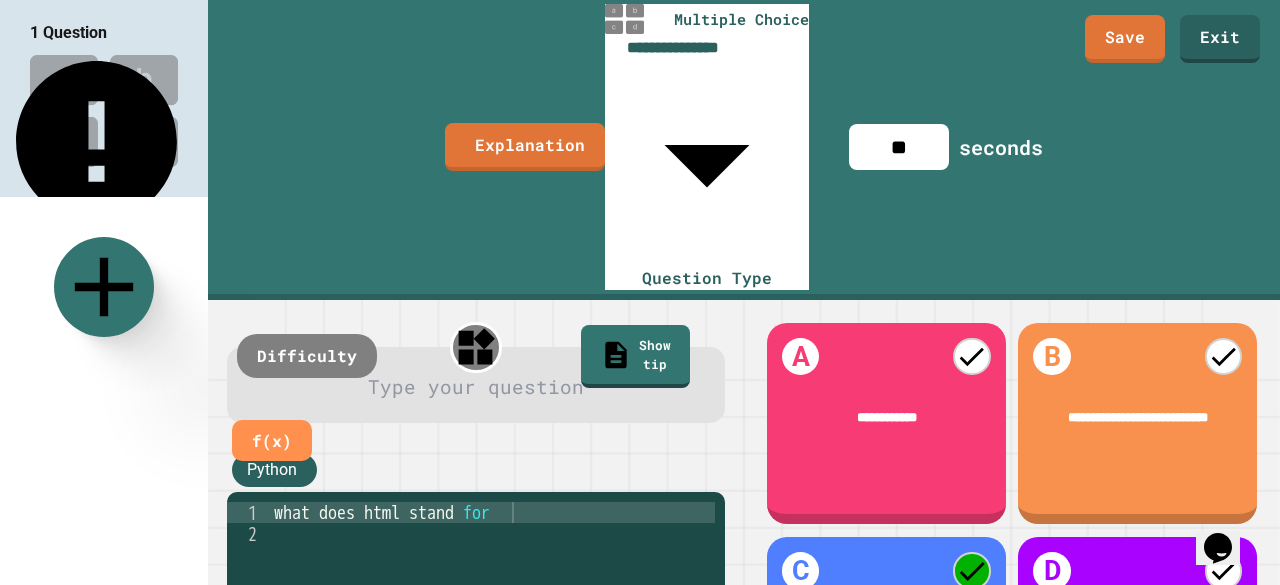 click on "Python" at bounding box center [274, 470] 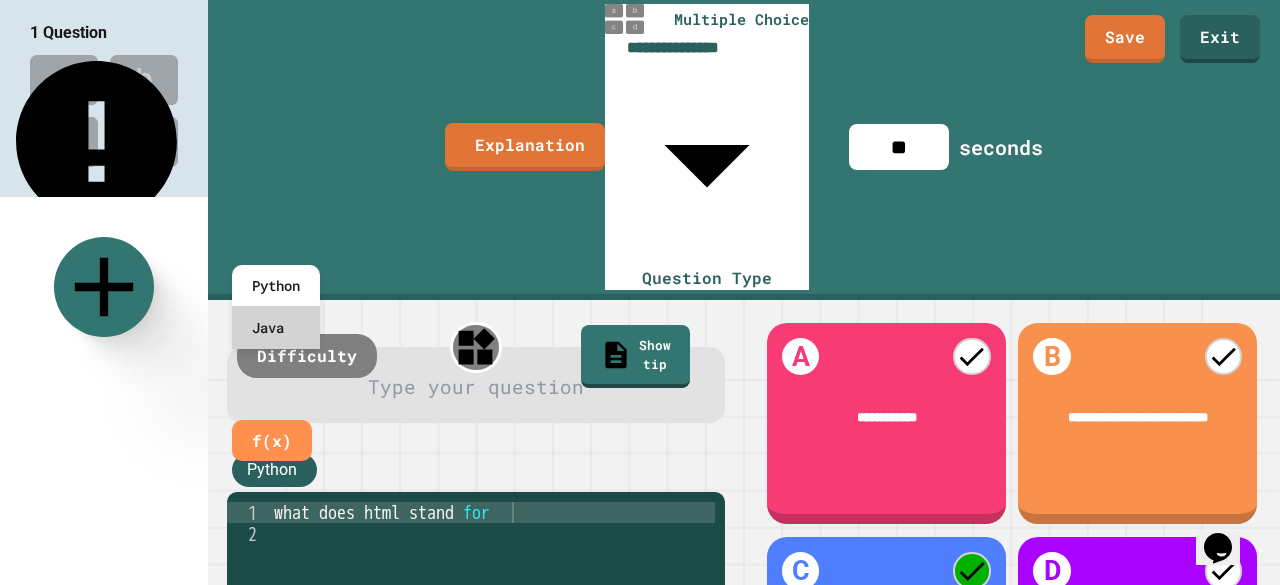 click on "Java" at bounding box center [276, 328] 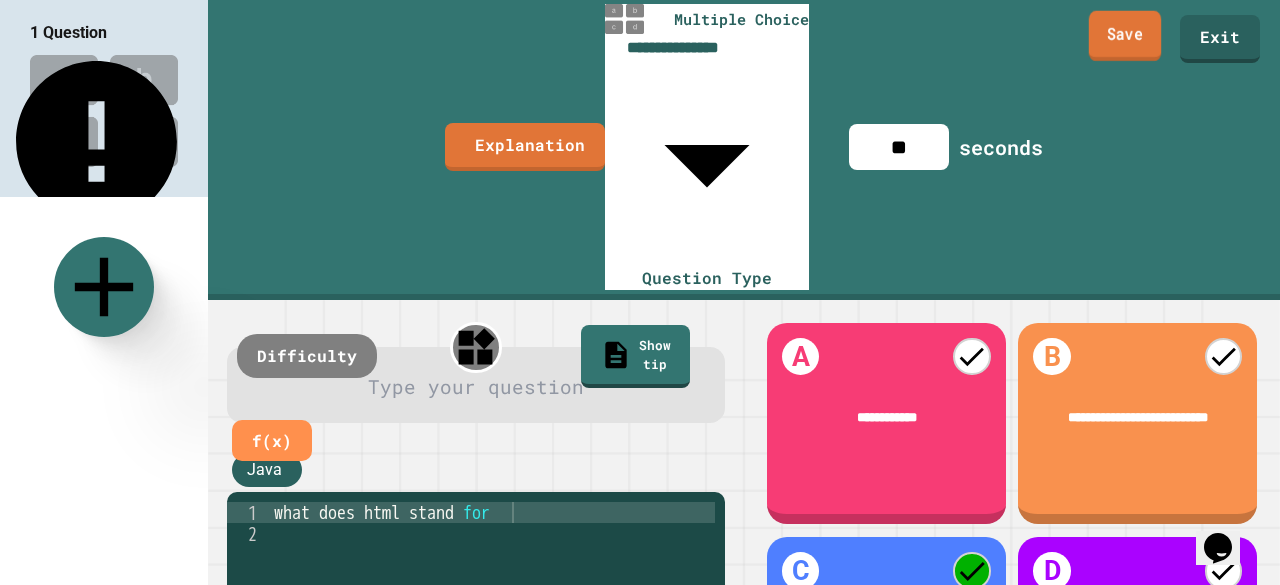 click on "Save" at bounding box center (1125, 36) 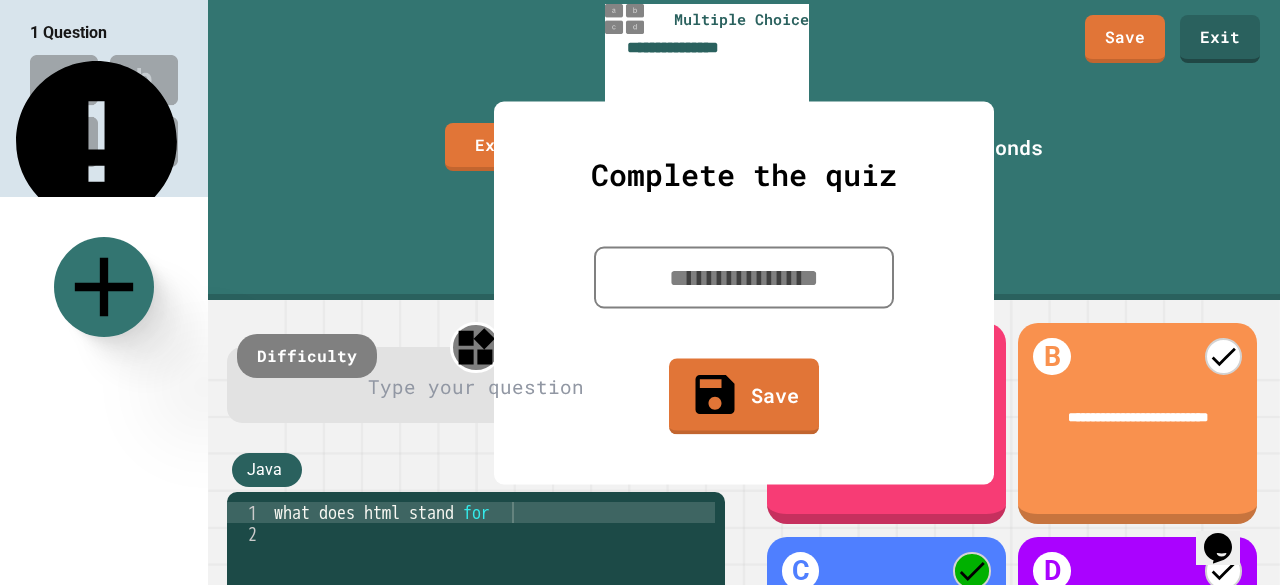 click at bounding box center [744, 277] 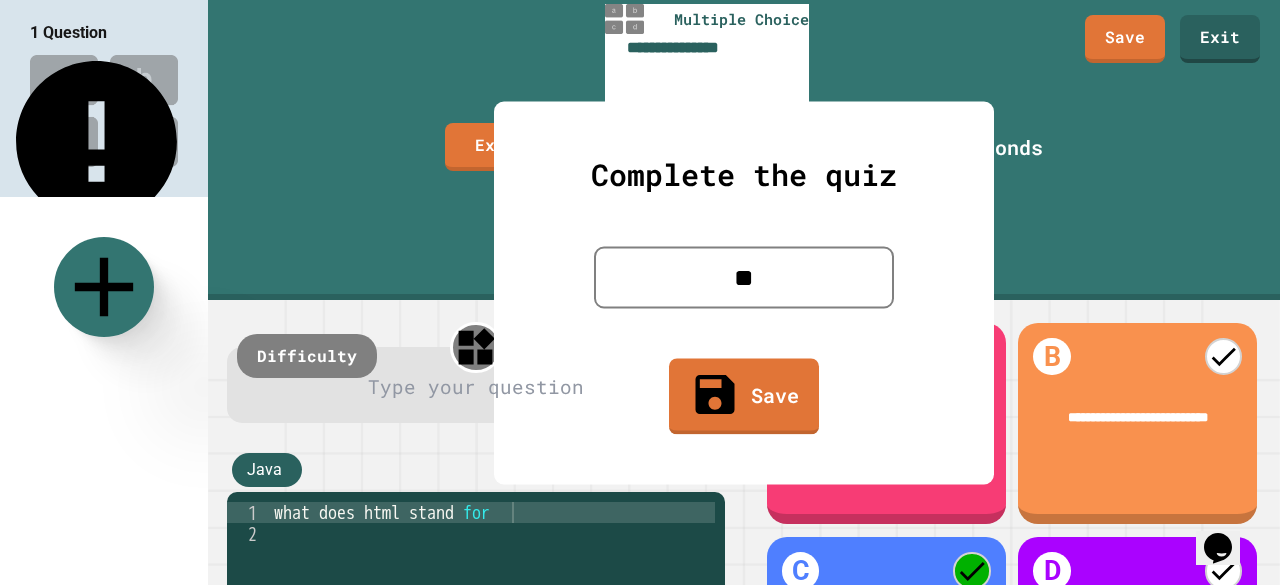 type on "*" 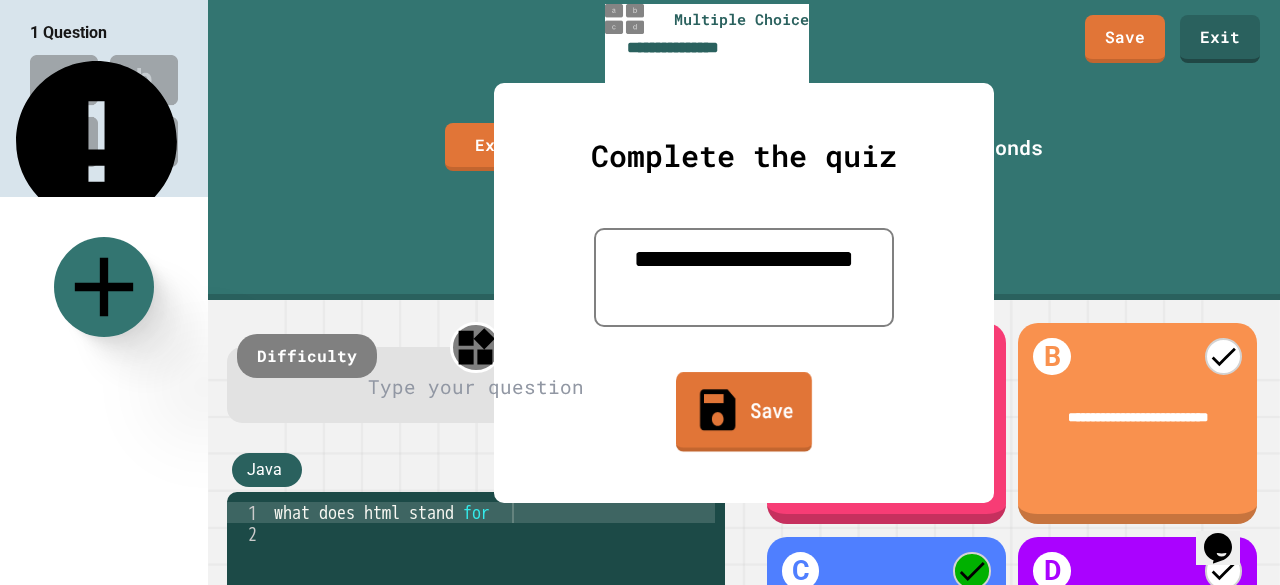 type on "**********" 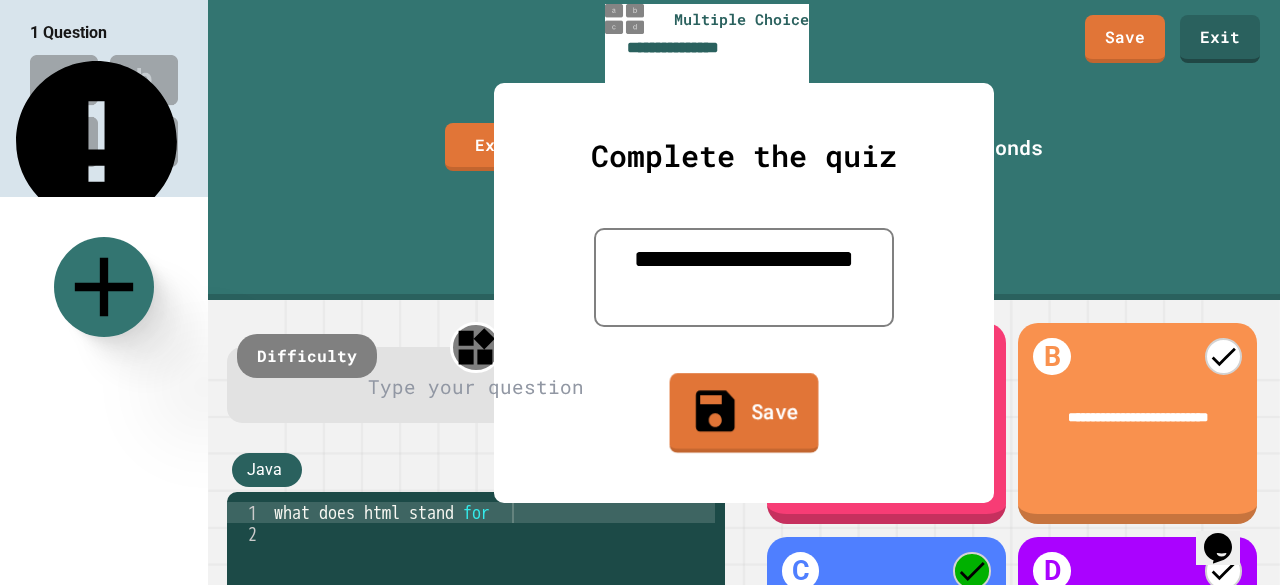 click on "Save" at bounding box center [744, 413] 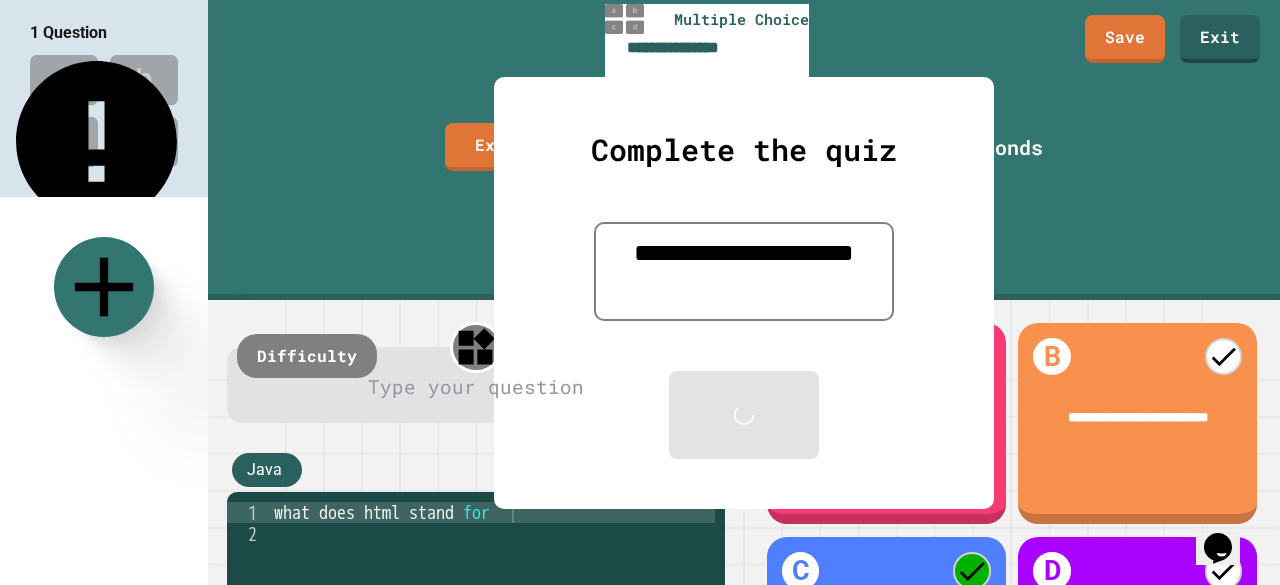 drag, startPoint x: 1160, startPoint y: 526, endPoint x: 1152, endPoint y: 481, distance: 45.705578 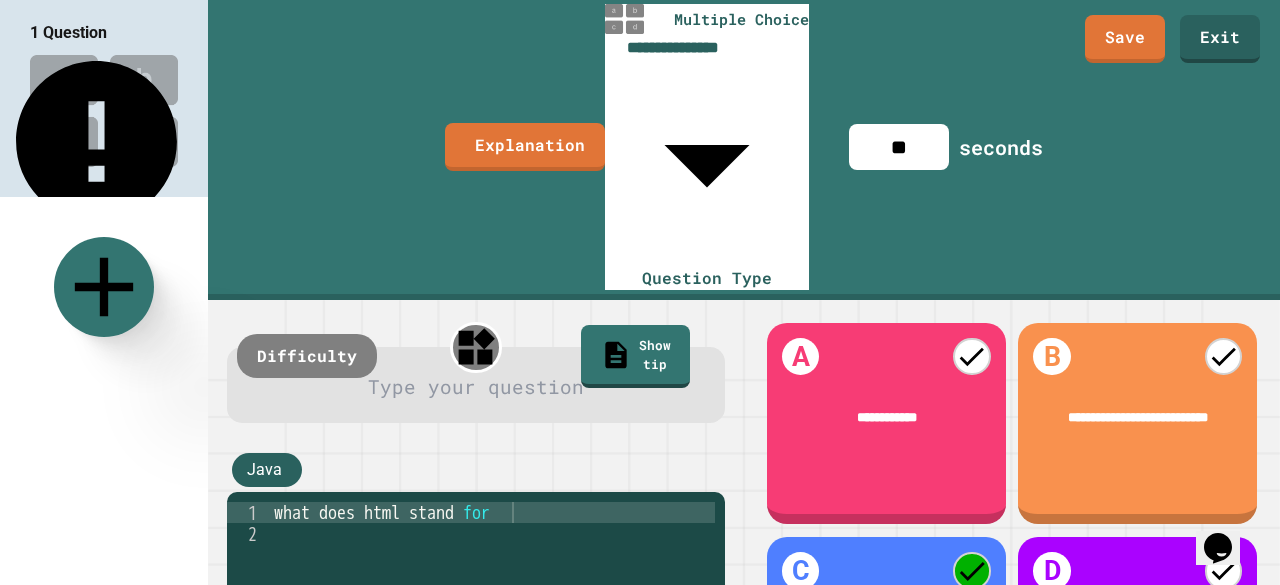 drag, startPoint x: 1147, startPoint y: 469, endPoint x: 1147, endPoint y: 439, distance: 30 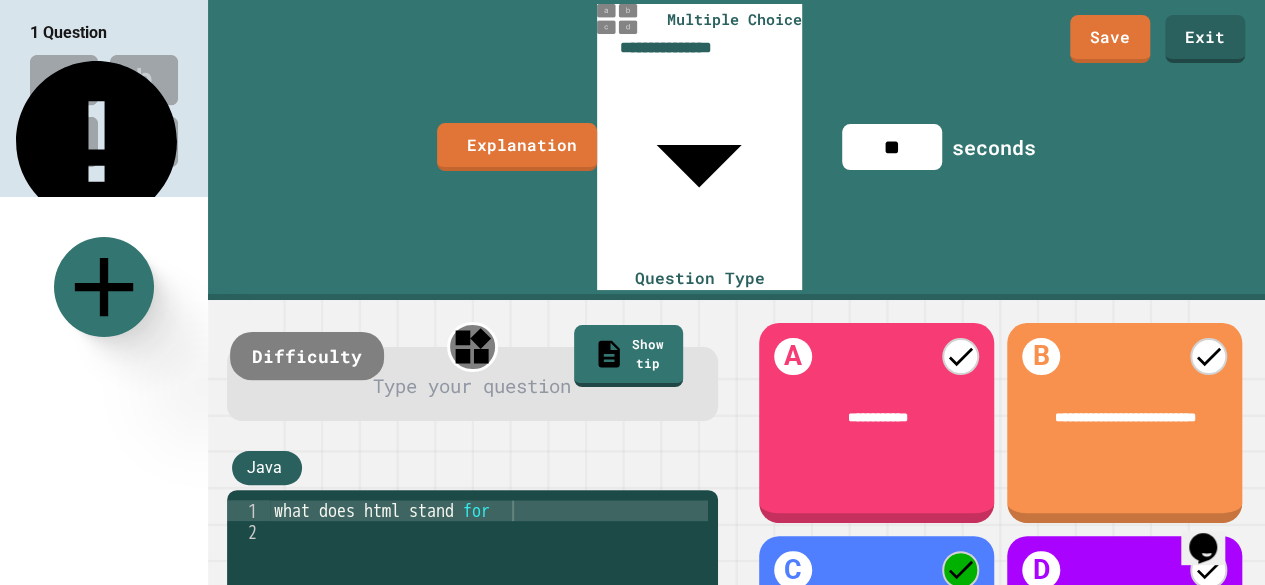 click on "Difficulty" at bounding box center (307, 356) 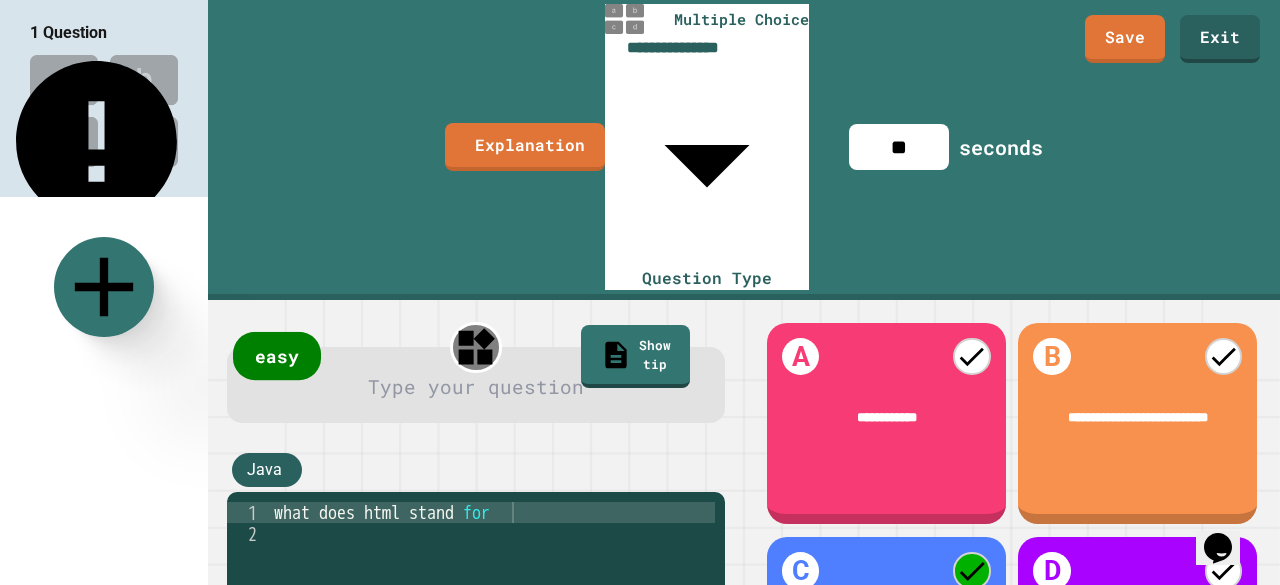 click on "easy" at bounding box center [277, 356] 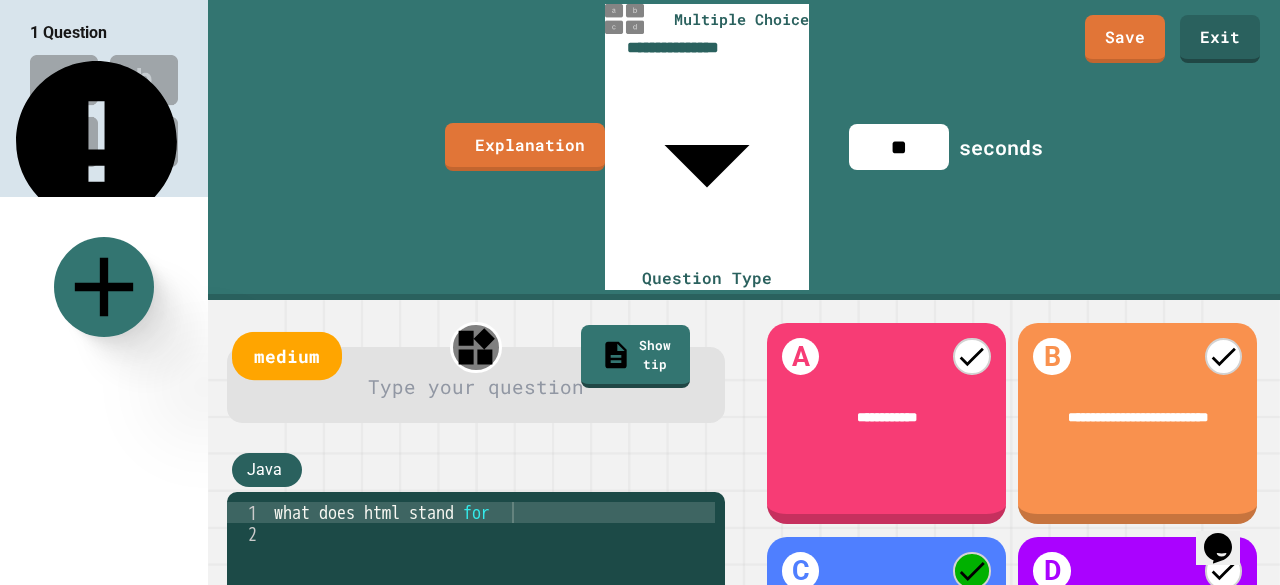 click on "medium" at bounding box center (287, 356) 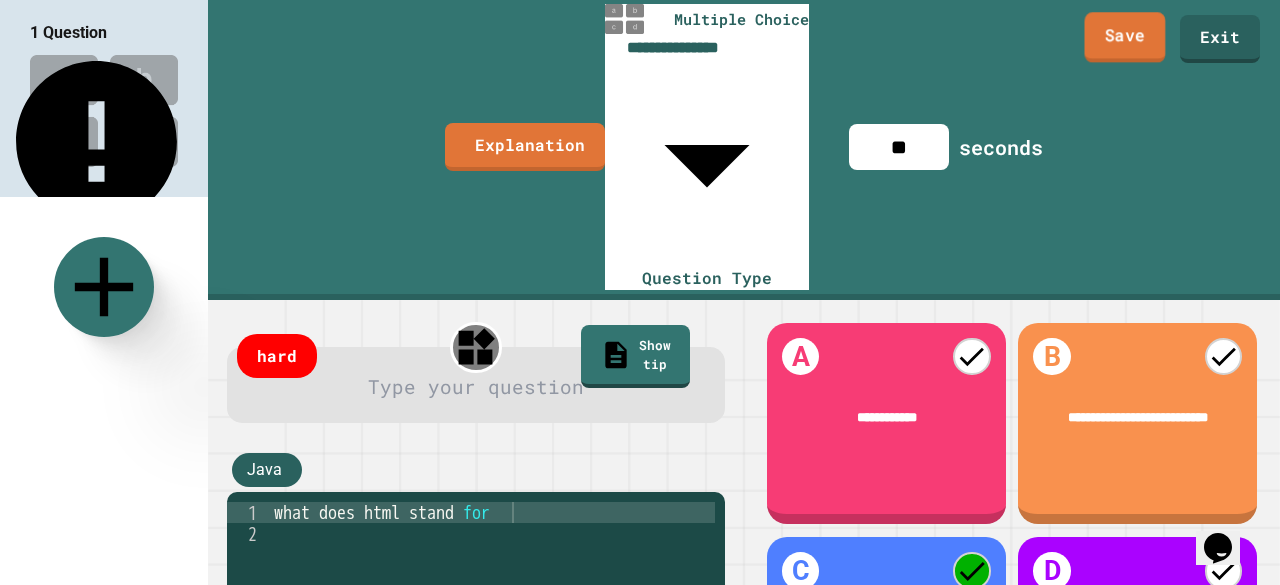 click on "Save" at bounding box center (1125, 37) 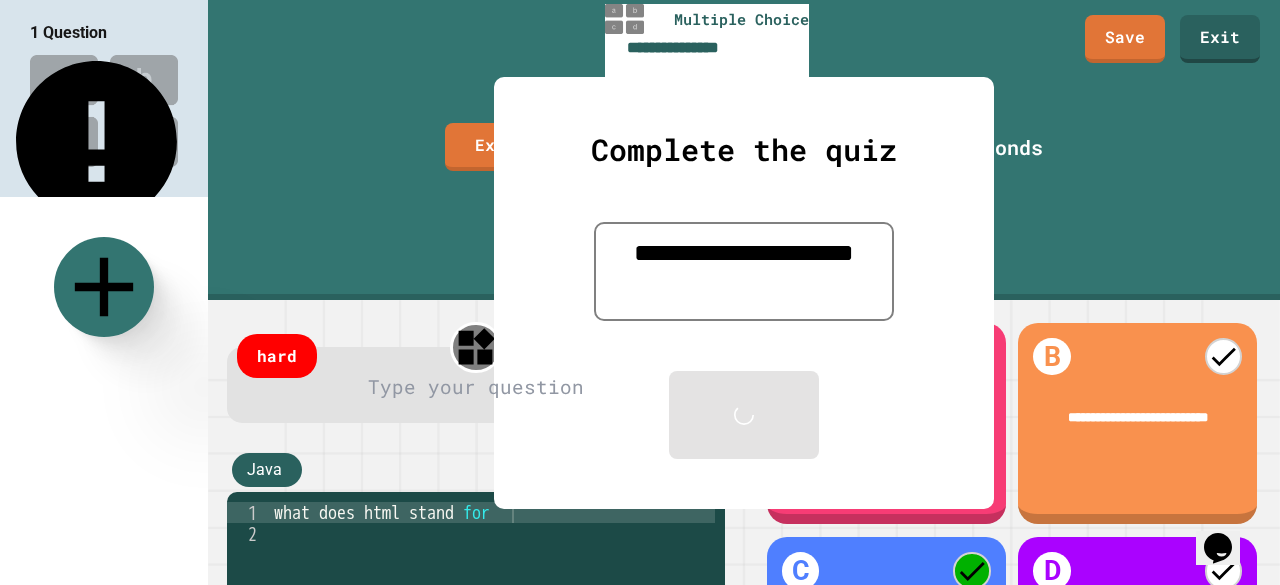drag, startPoint x: 1174, startPoint y: 256, endPoint x: 1190, endPoint y: 252, distance: 16.492422 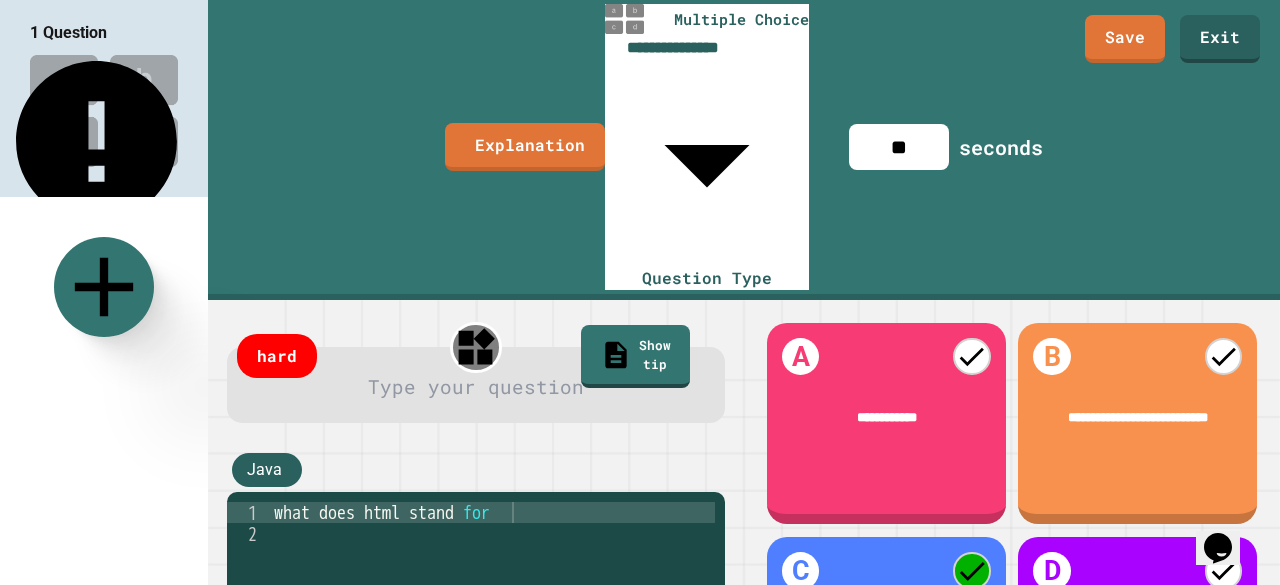 click on "**" at bounding box center (899, 147) 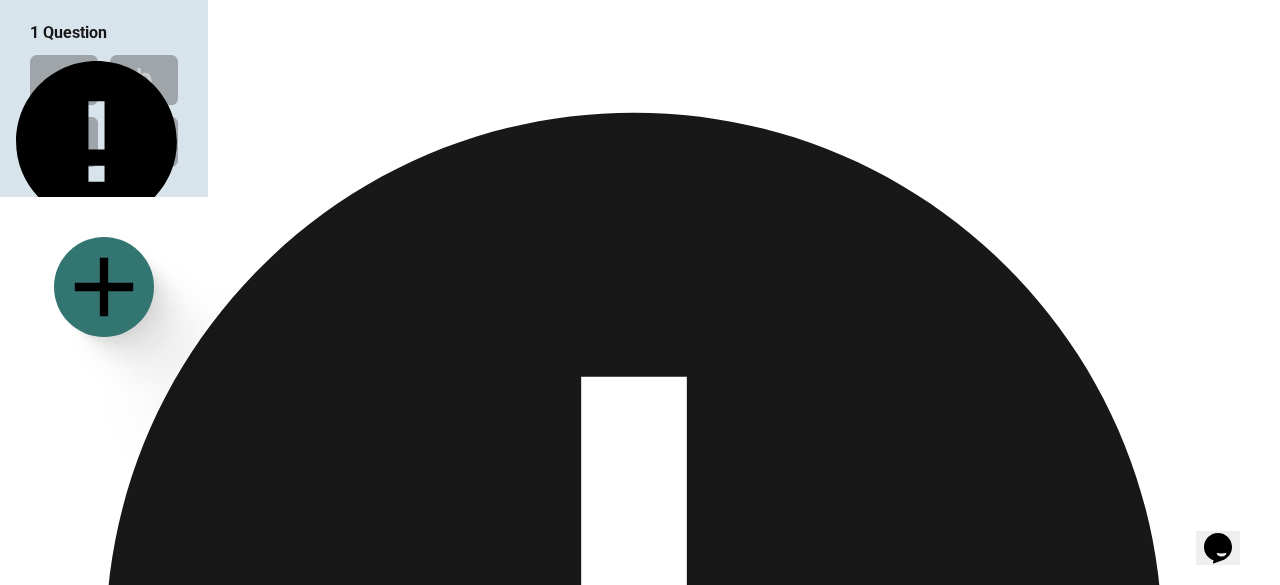 type on "*" 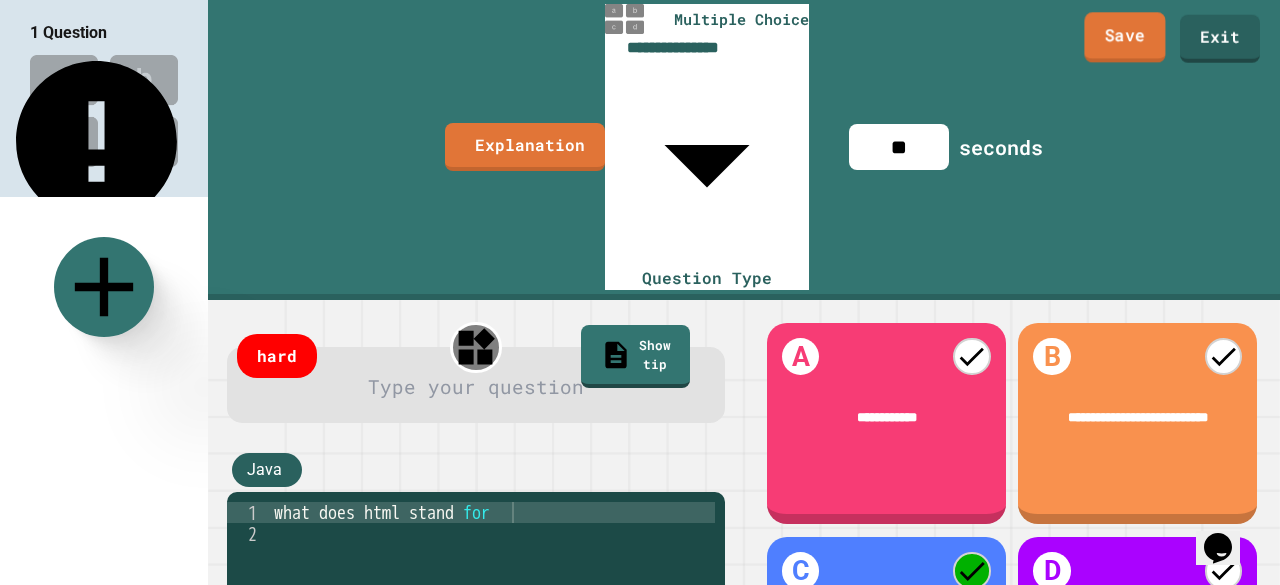 type on "**" 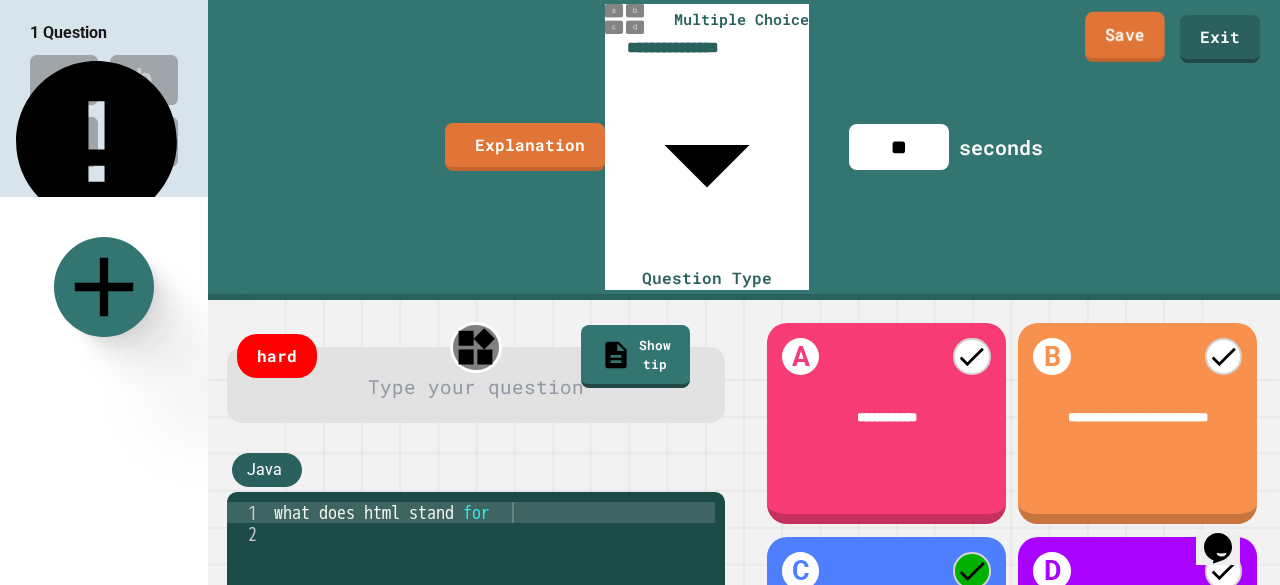 click on "Save" at bounding box center (1125, 37) 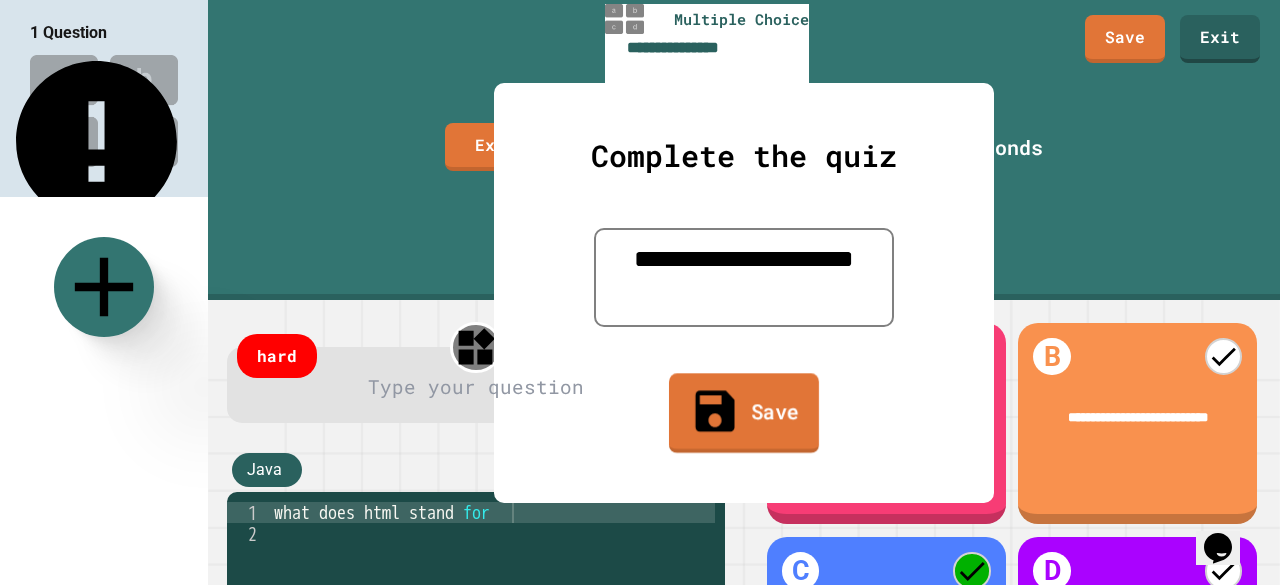 click on "Save" at bounding box center (744, 413) 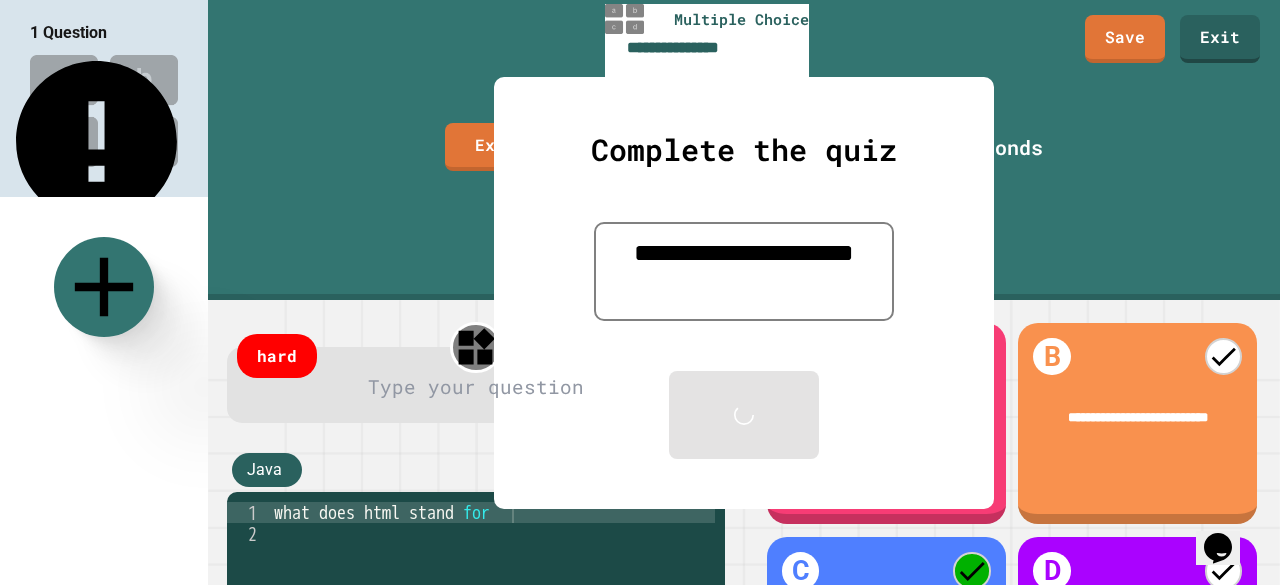 click on "**********" at bounding box center [744, 271] 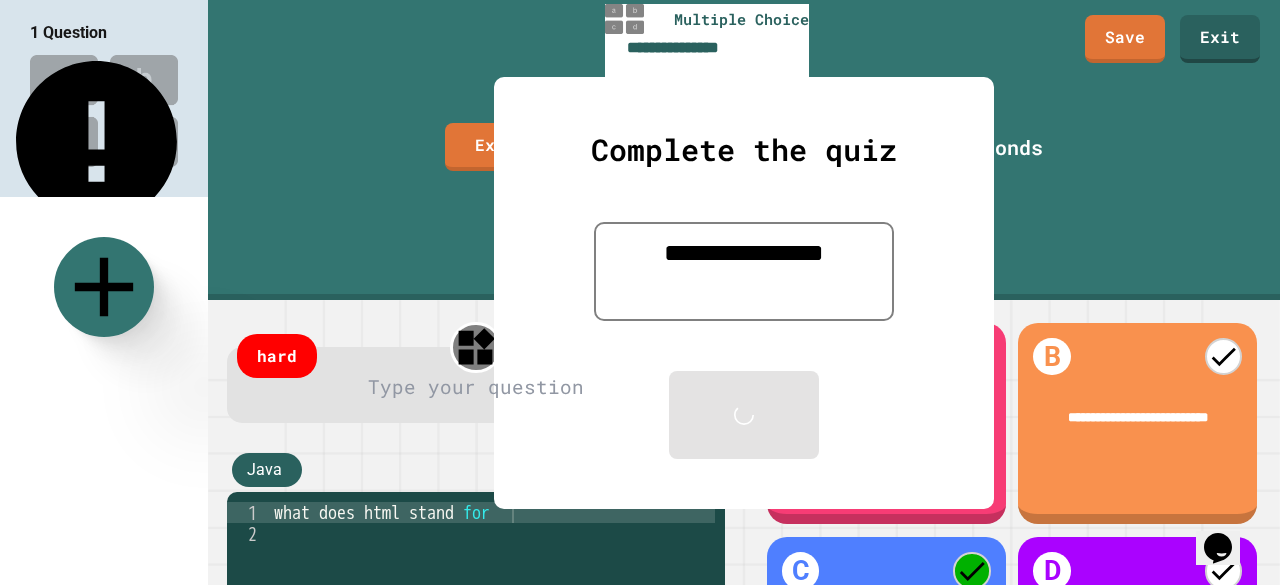 type on "**********" 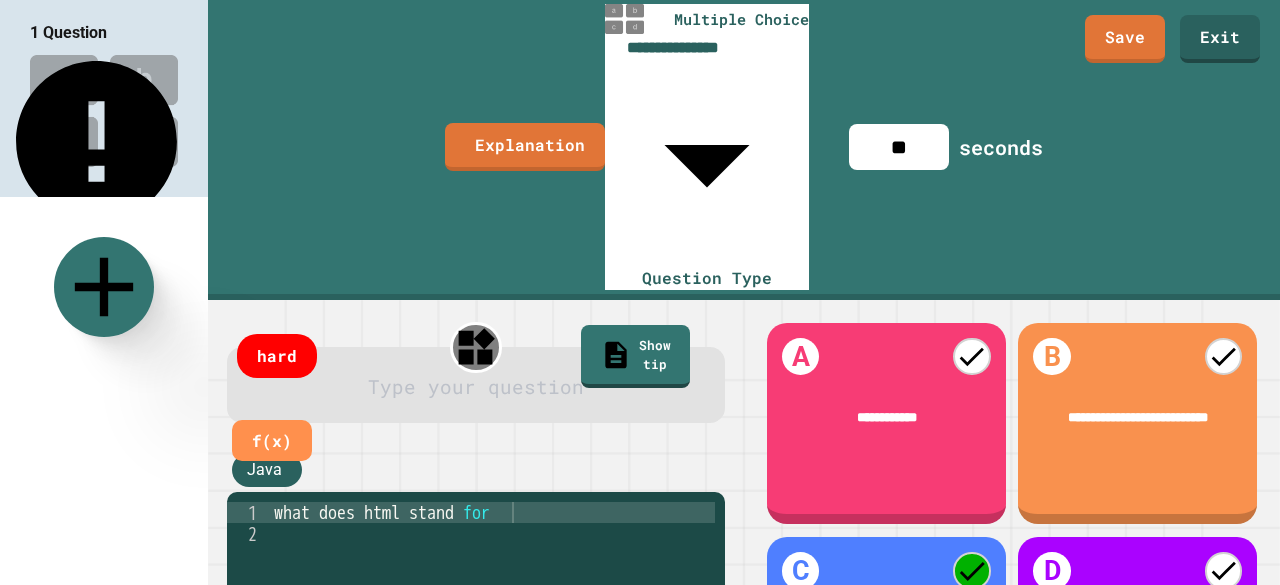 click at bounding box center (476, 388) 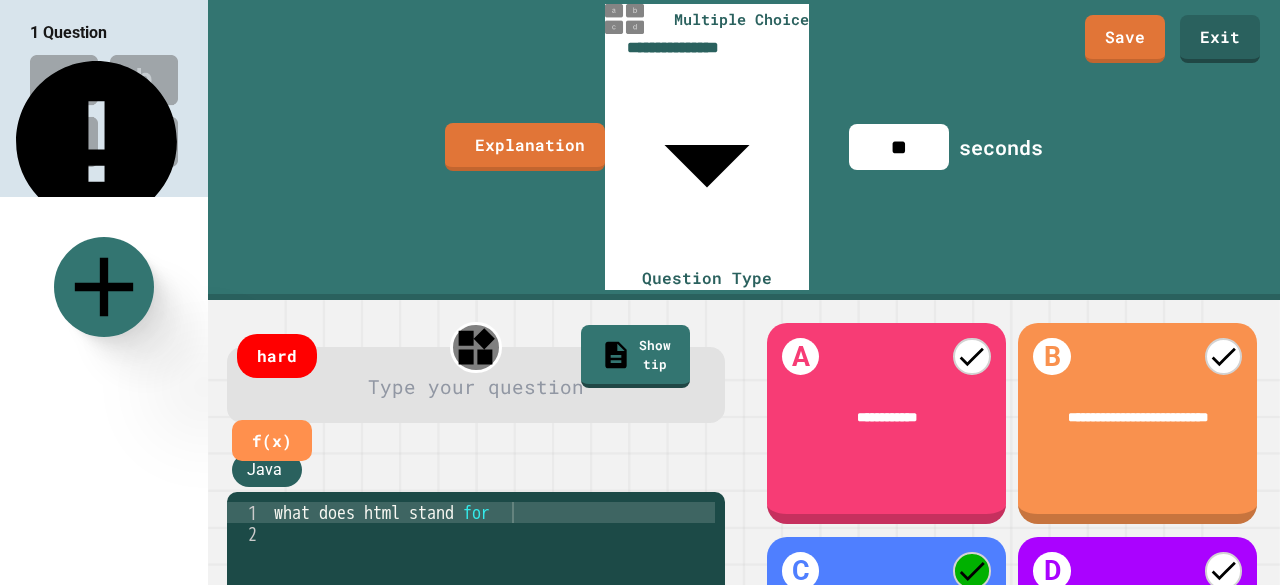 click on "**********" at bounding box center [1137, 419] 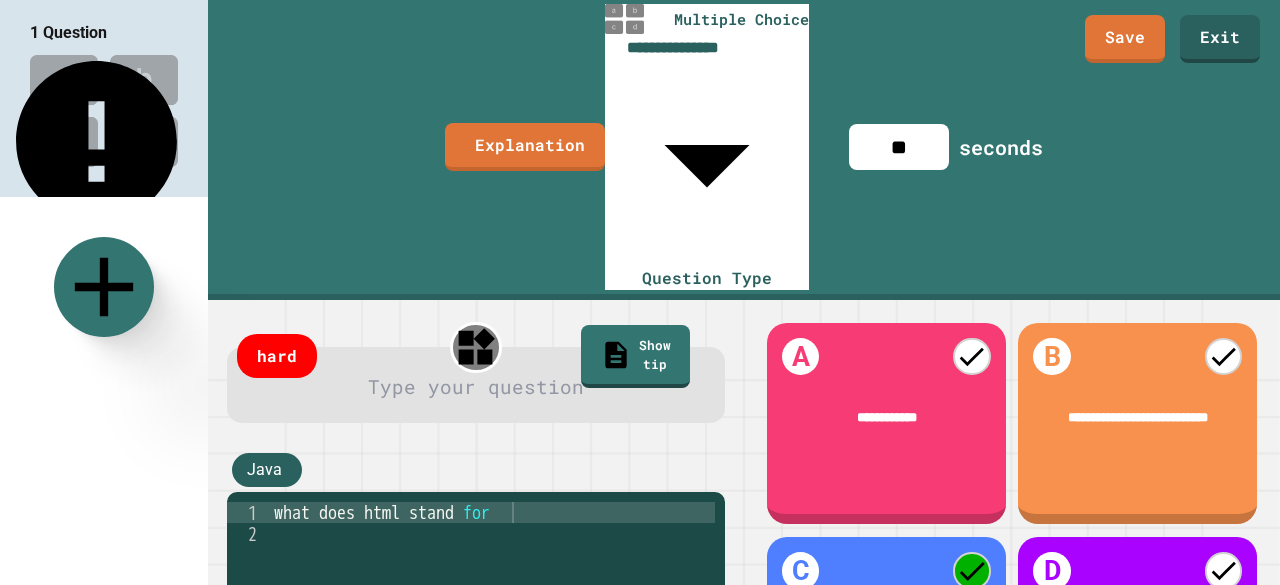 drag, startPoint x: 1236, startPoint y: 203, endPoint x: 680, endPoint y: 228, distance: 556.56177 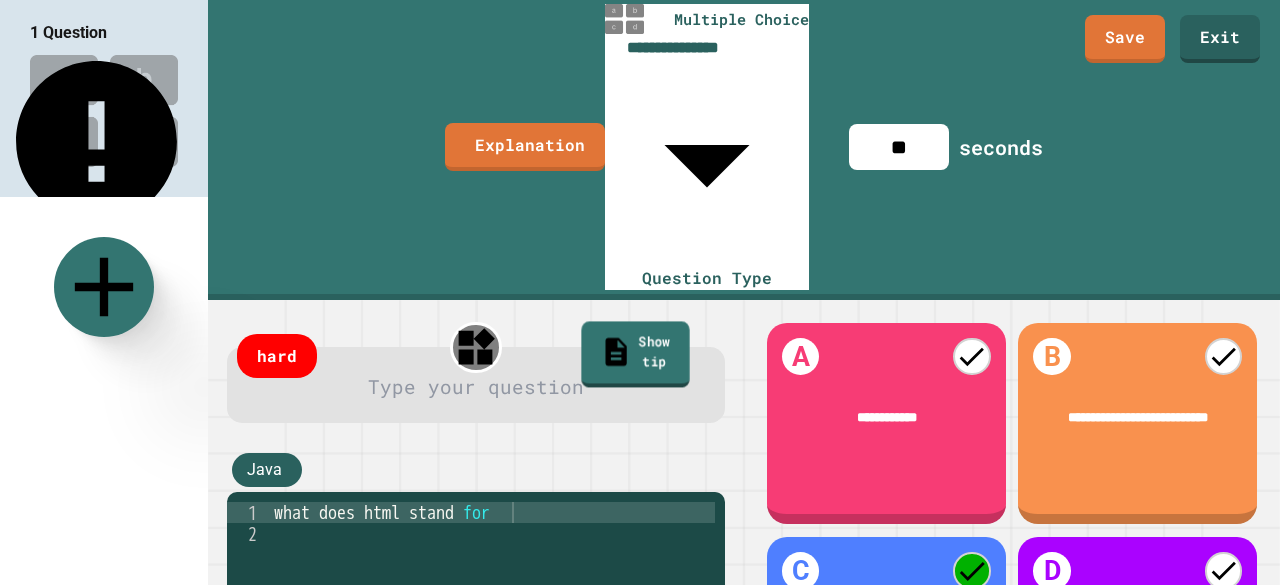 click on "Show tip" at bounding box center (635, 355) 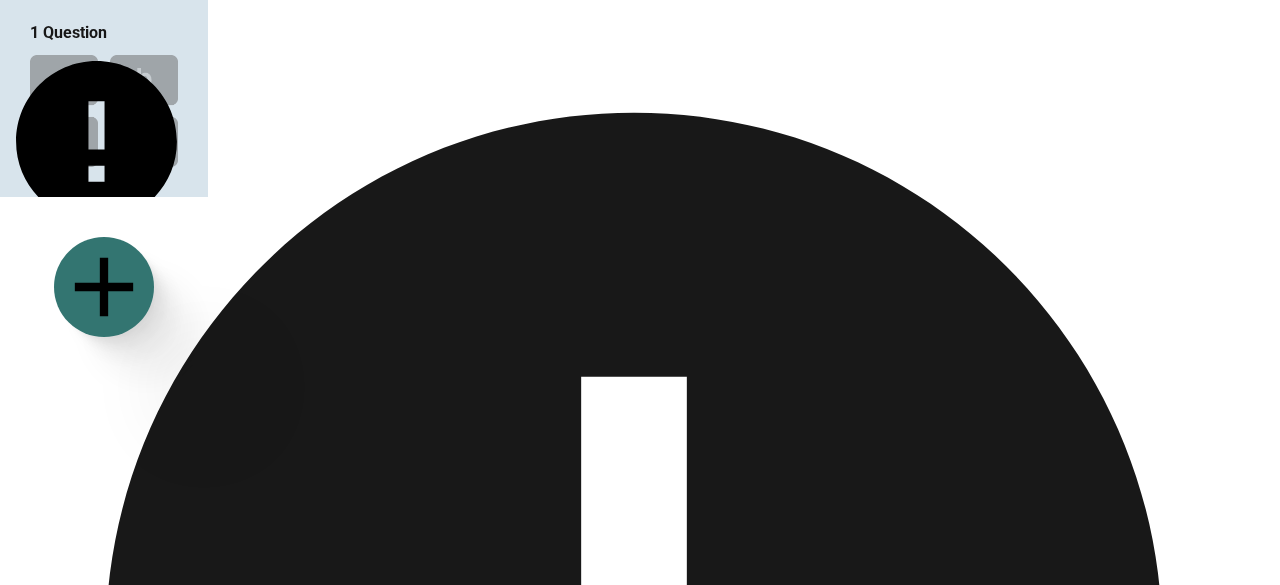 click at bounding box center [555, 1758] 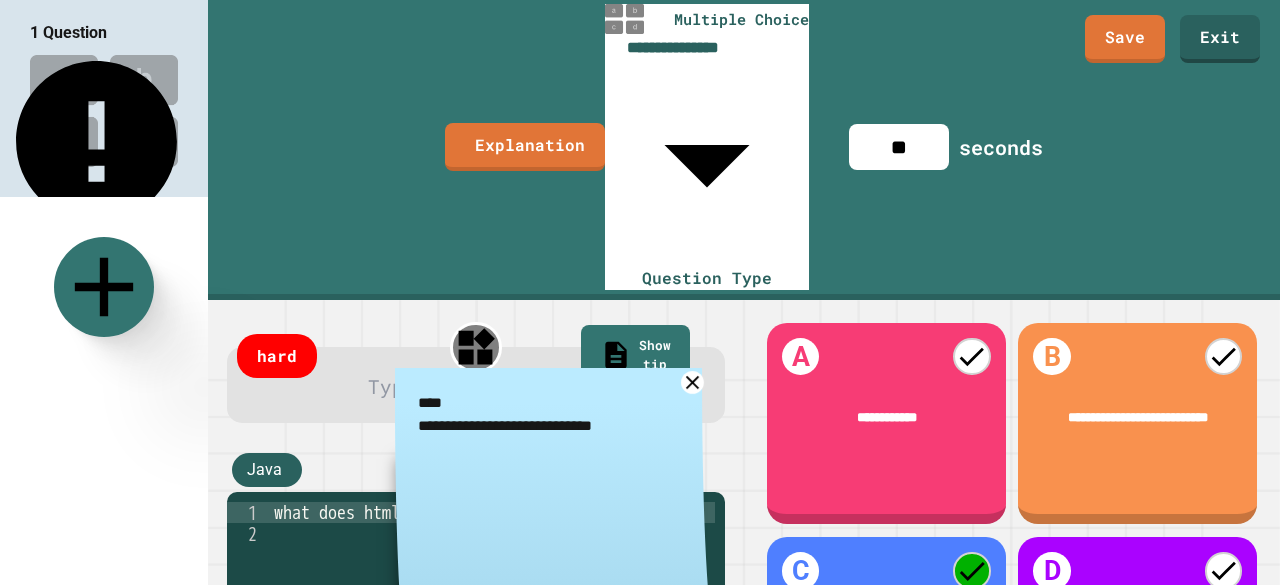 type on "**********" 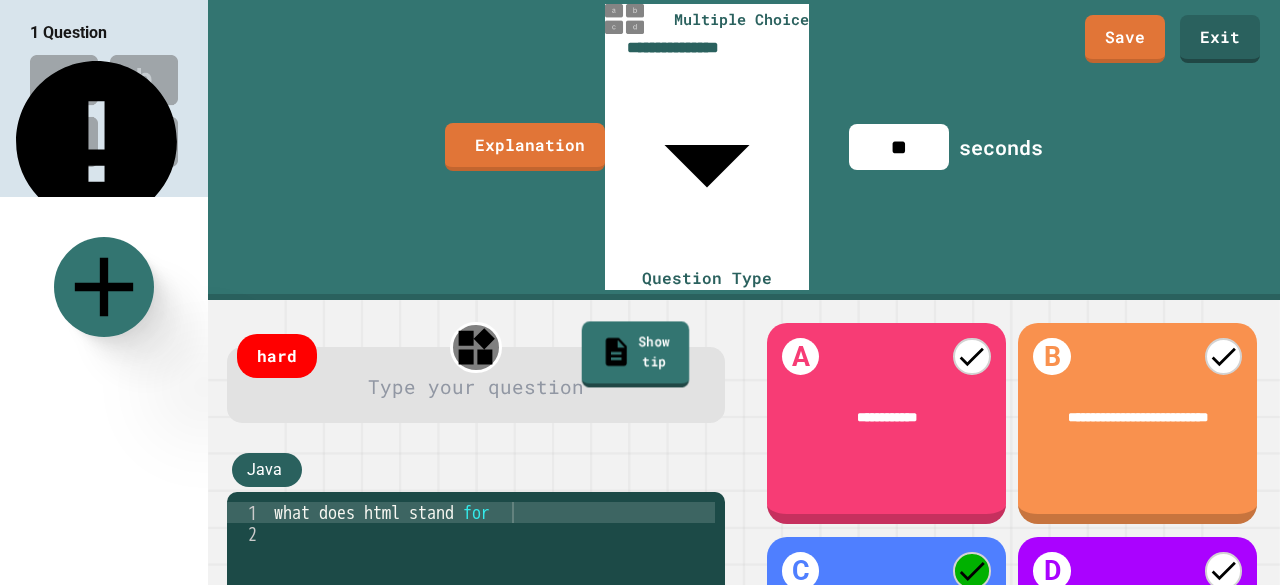 click on "Show tip" at bounding box center (635, 355) 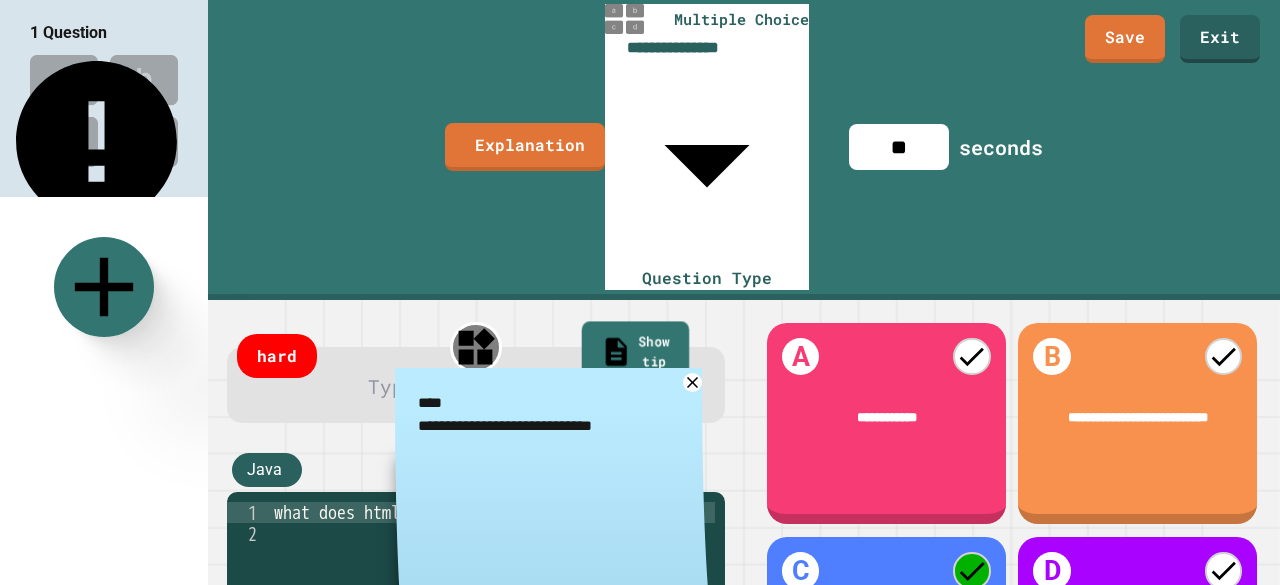click on "Show tip" at bounding box center [635, 355] 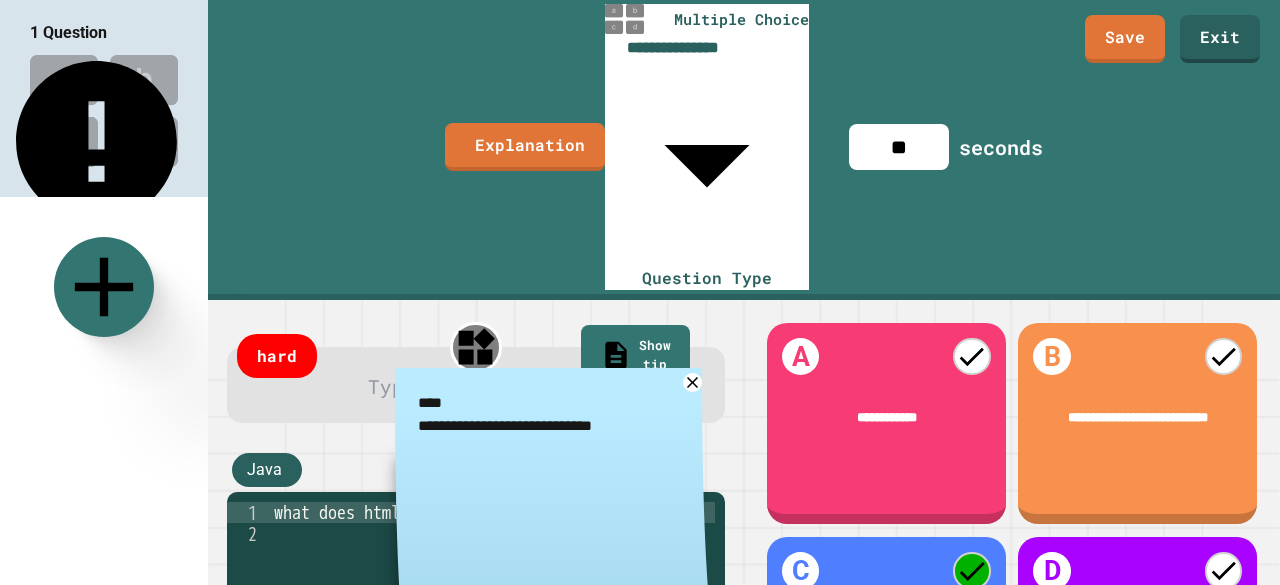 click on "**********" at bounding box center [555, 414] 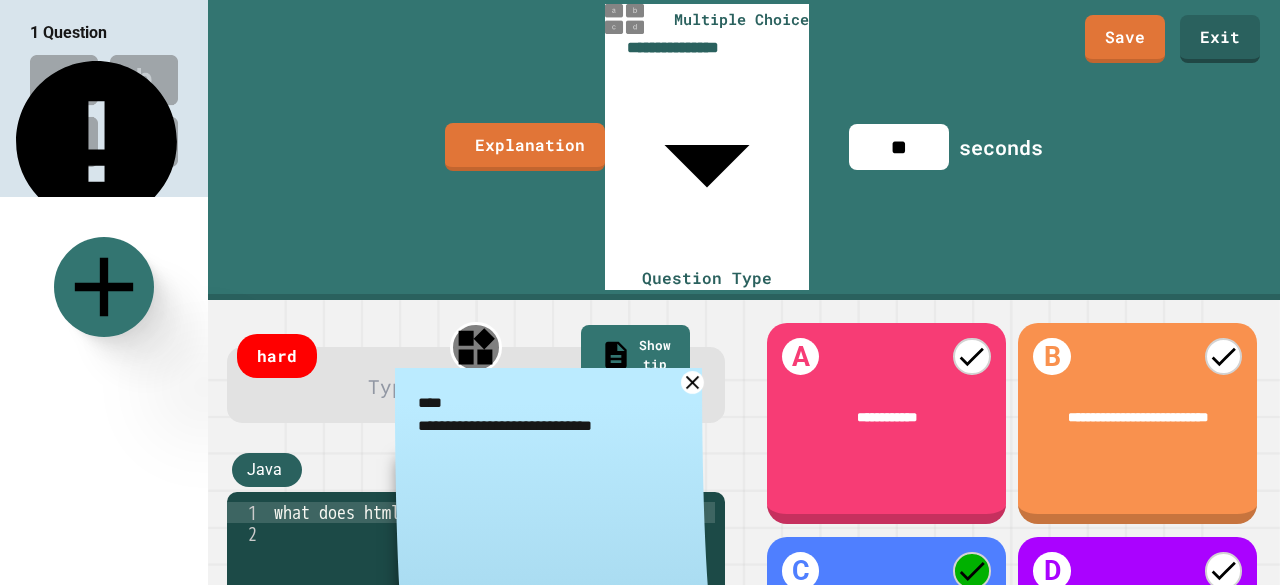 click 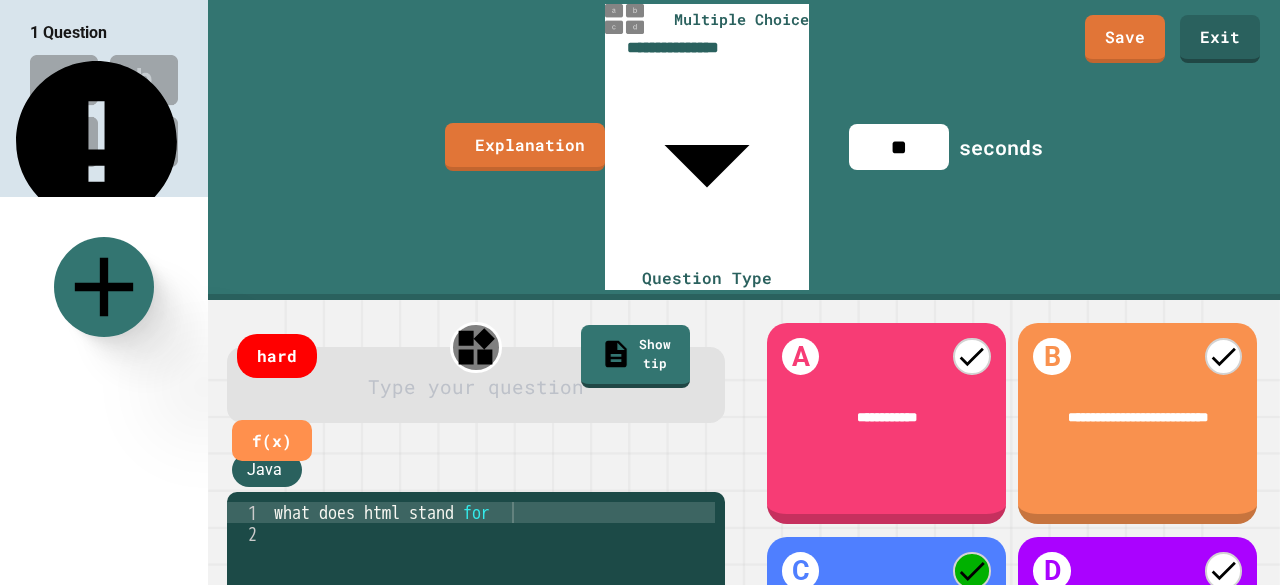 click at bounding box center [476, 388] 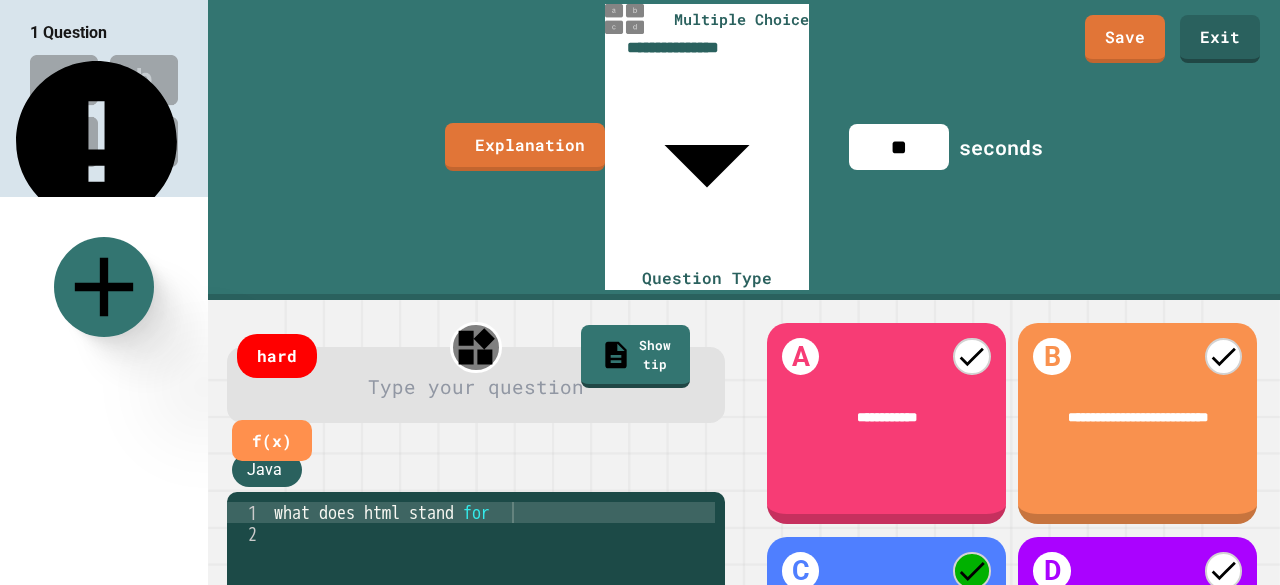click on "Java" at bounding box center [267, 470] 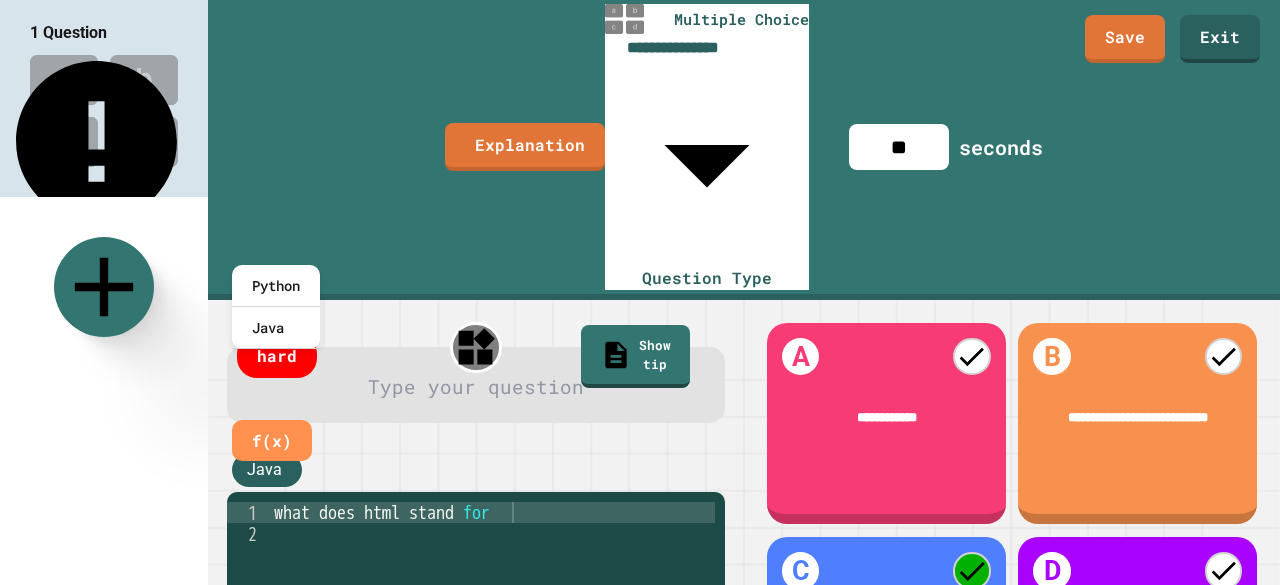click on "**********" at bounding box center (476, 530) 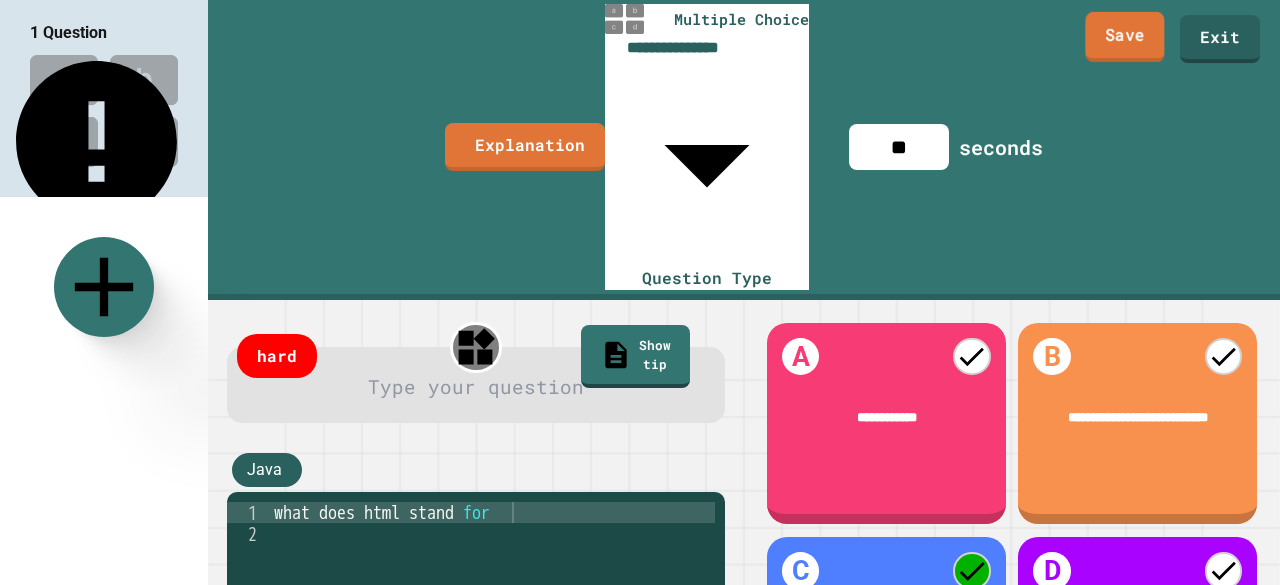 click on "Save" at bounding box center (1124, 37) 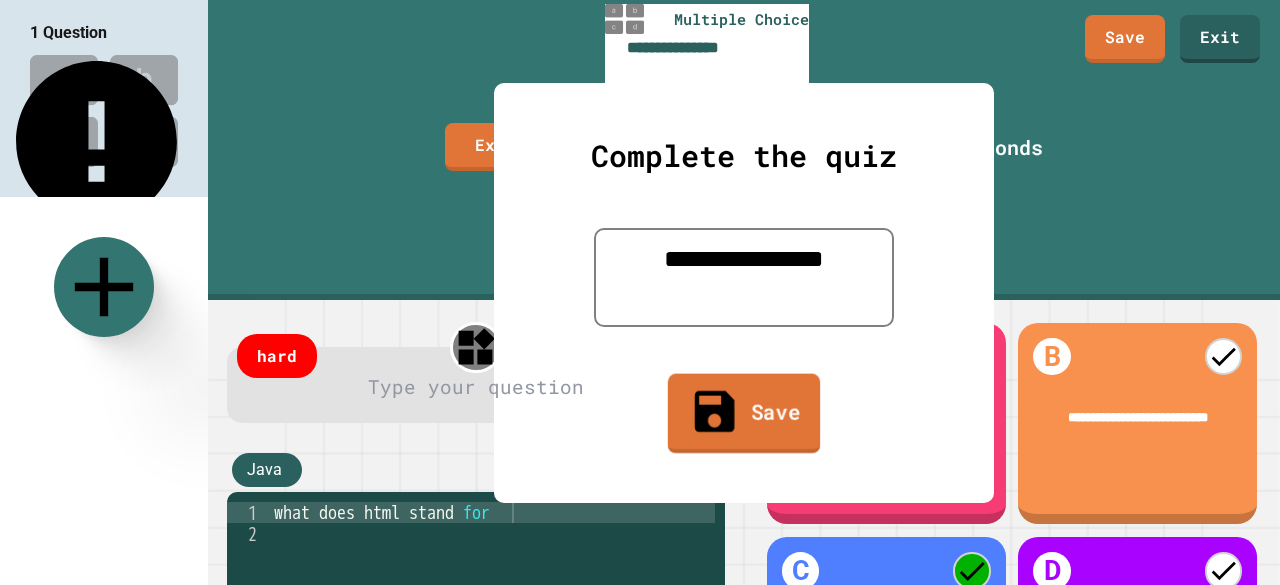 click on "Save" at bounding box center (744, 413) 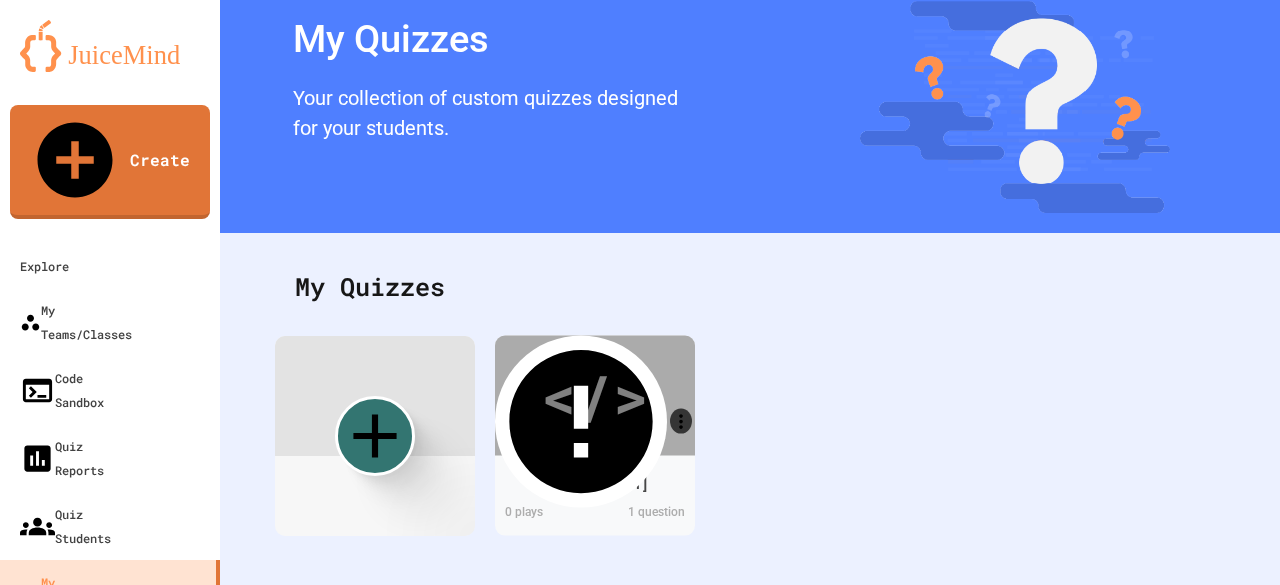 scroll, scrollTop: 96, scrollLeft: 0, axis: vertical 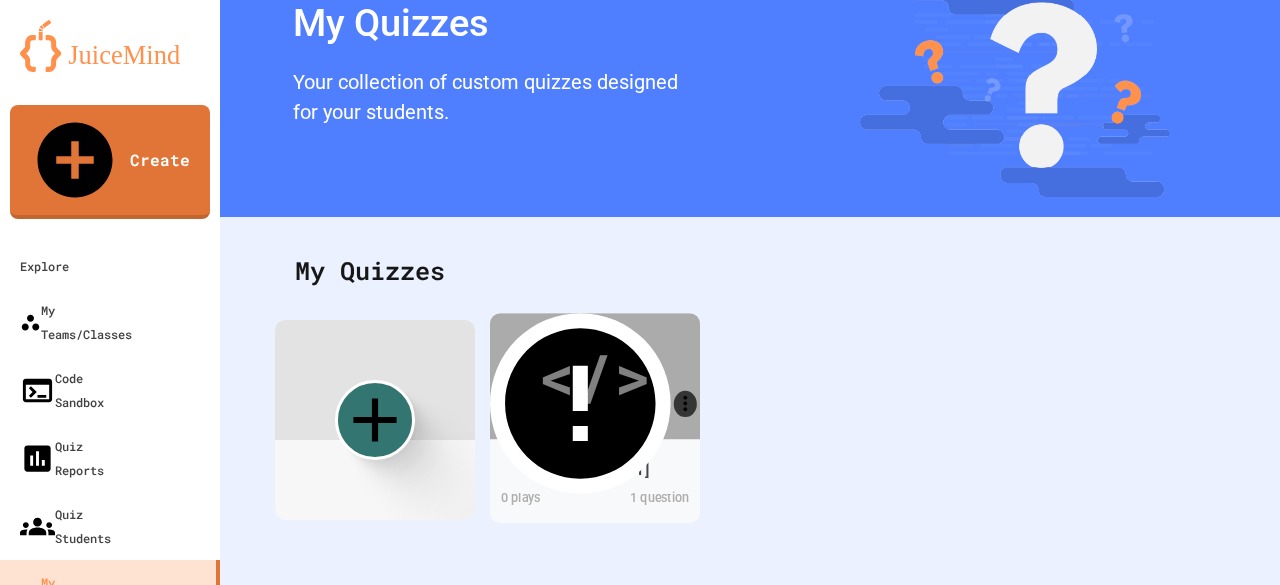 click on "</>" at bounding box center (595, 376) 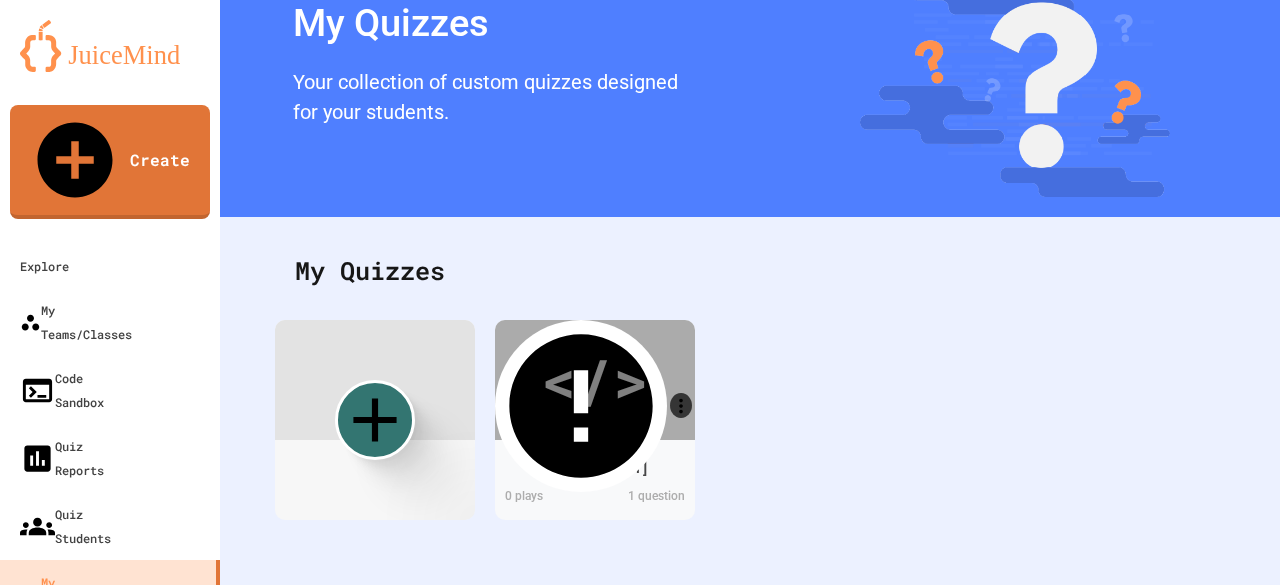 click on "Preview" at bounding box center (536, 908) 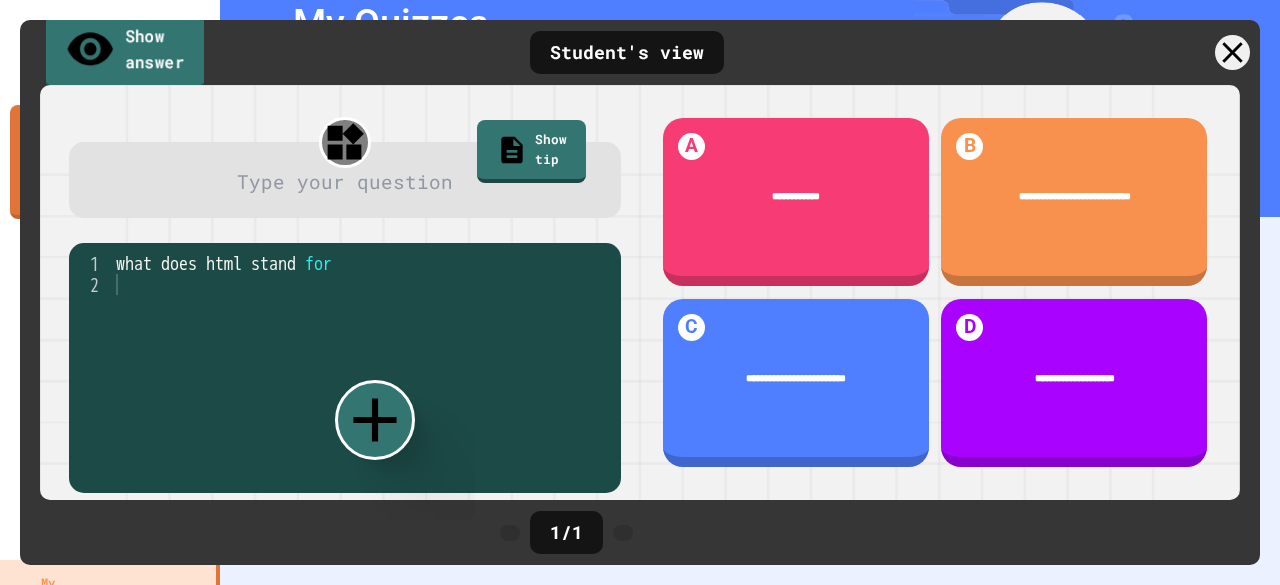 click on "Show answer" at bounding box center (125, 51) 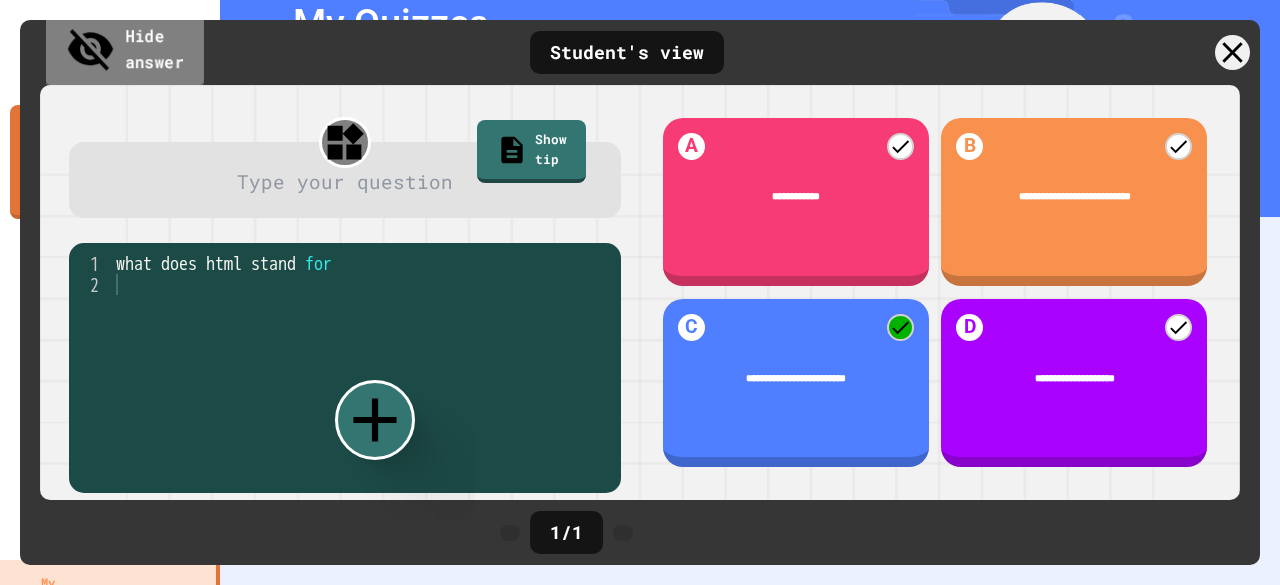 click on "Hide answer" at bounding box center [125, 51] 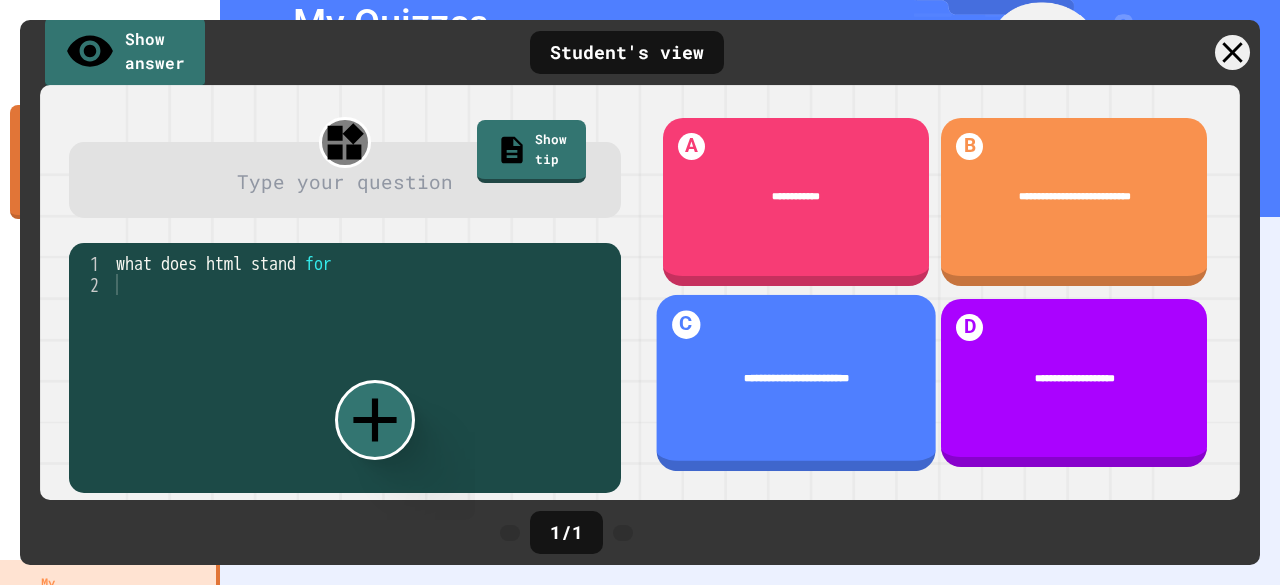 click on "**********" at bounding box center [795, 383] 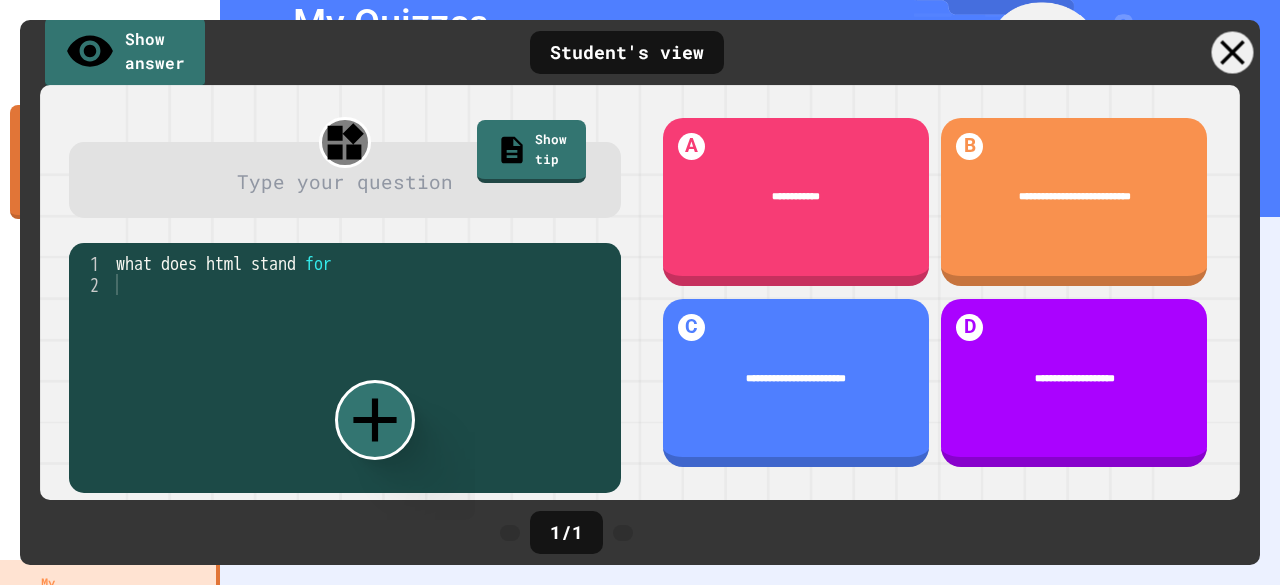 click 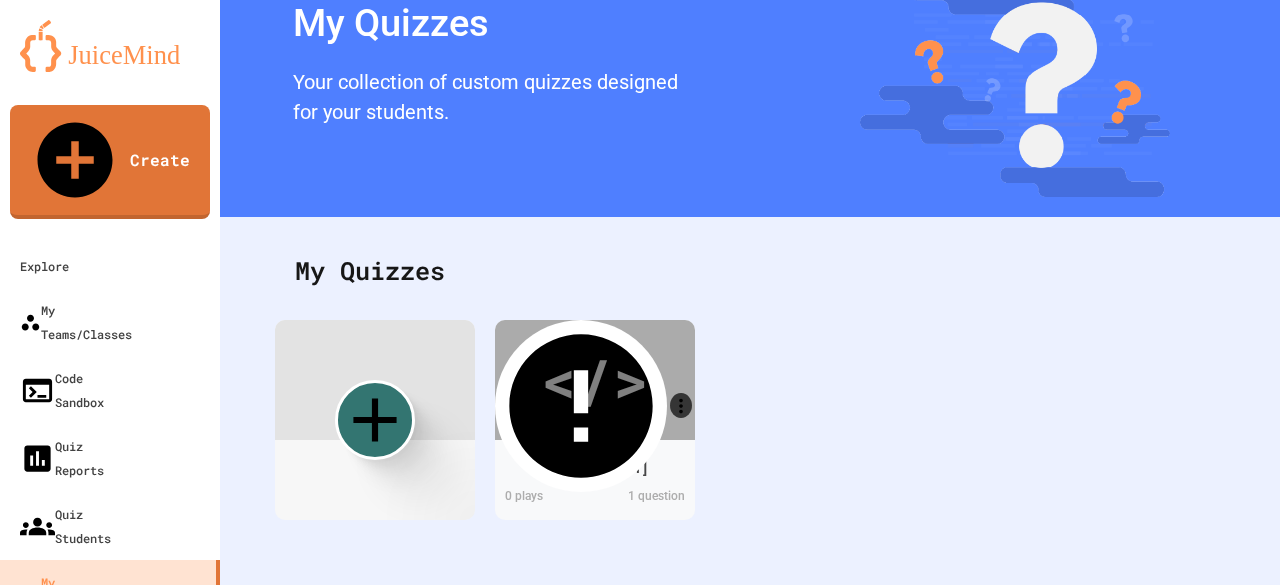 click on "Share" at bounding box center (475, 715) 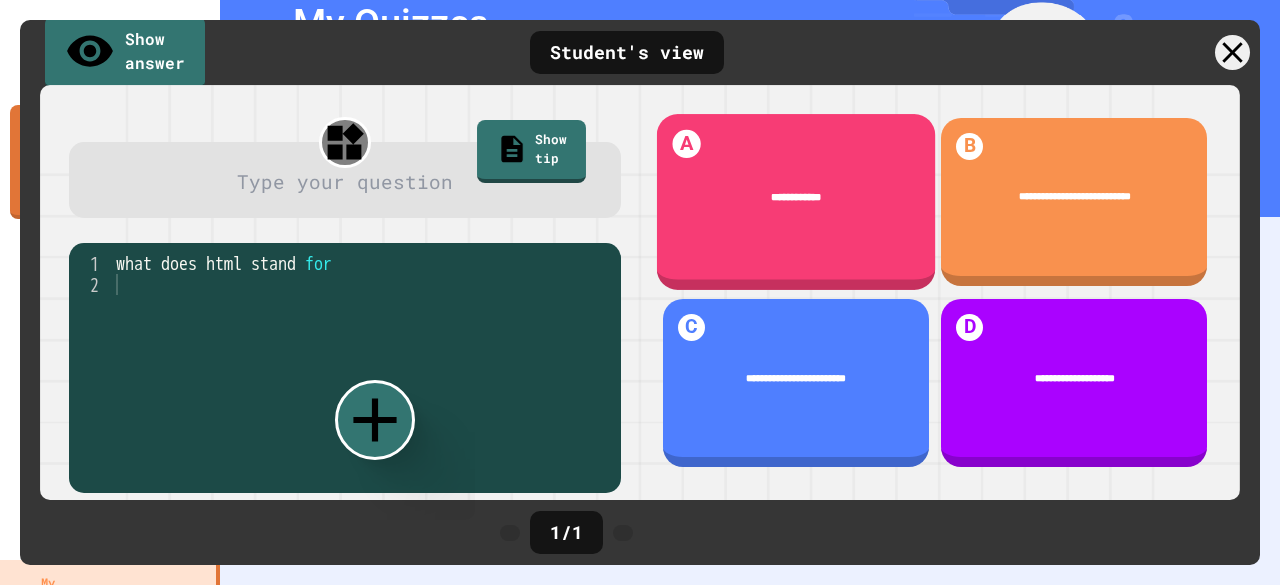 scroll, scrollTop: 8, scrollLeft: 0, axis: vertical 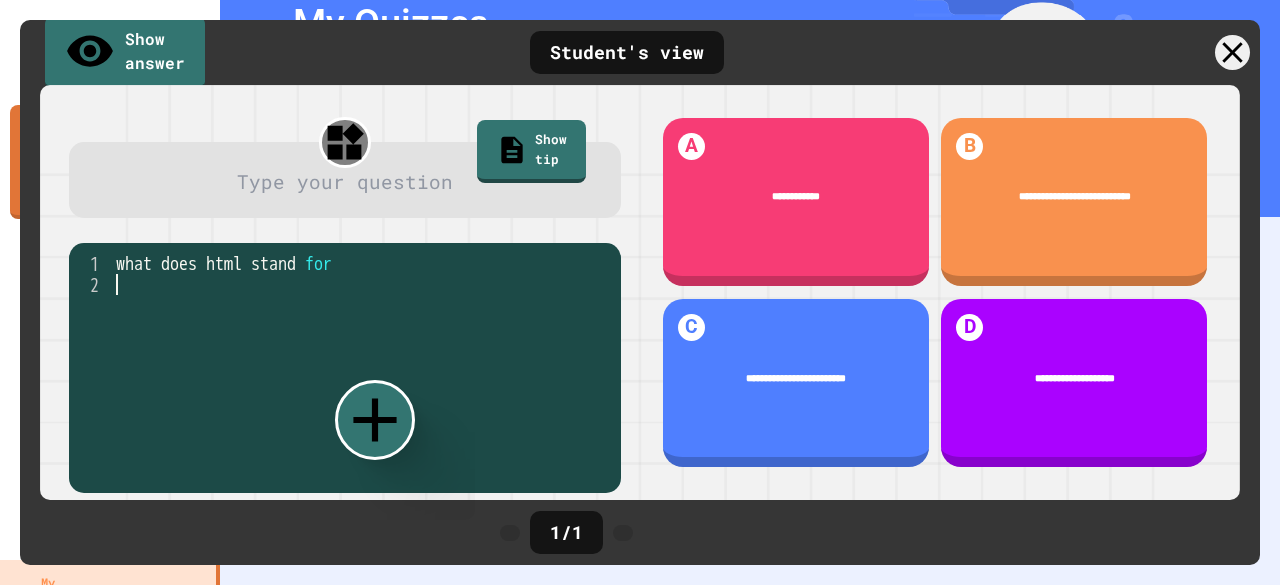 click on "what   does   html   stand   for" at bounding box center (361, 379) 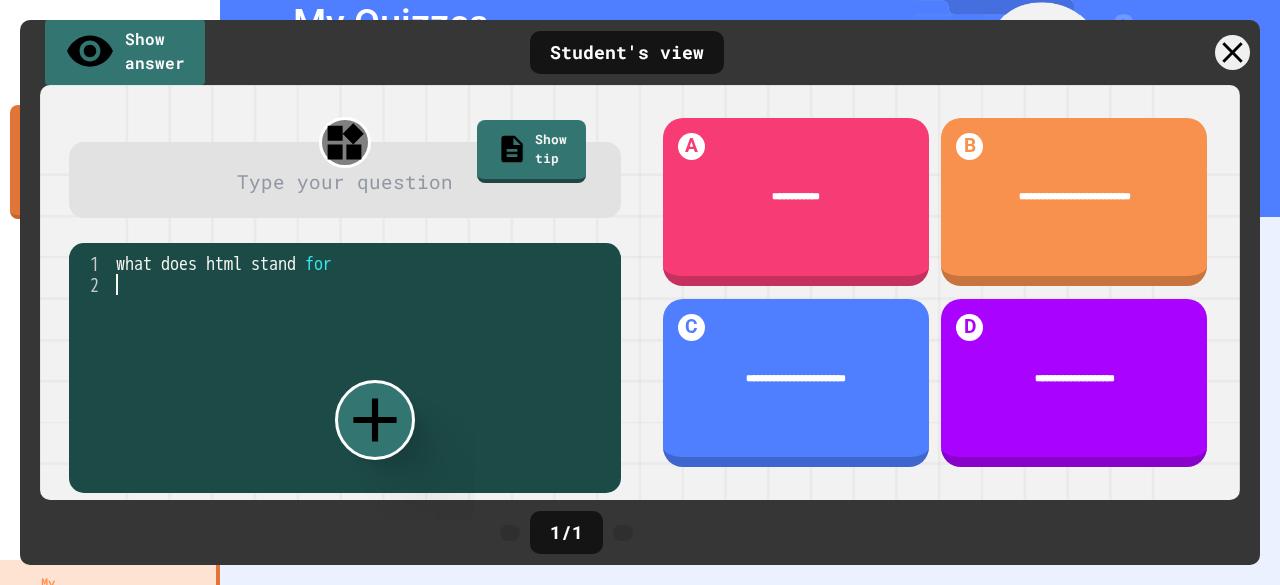 click at bounding box center (345, 183) 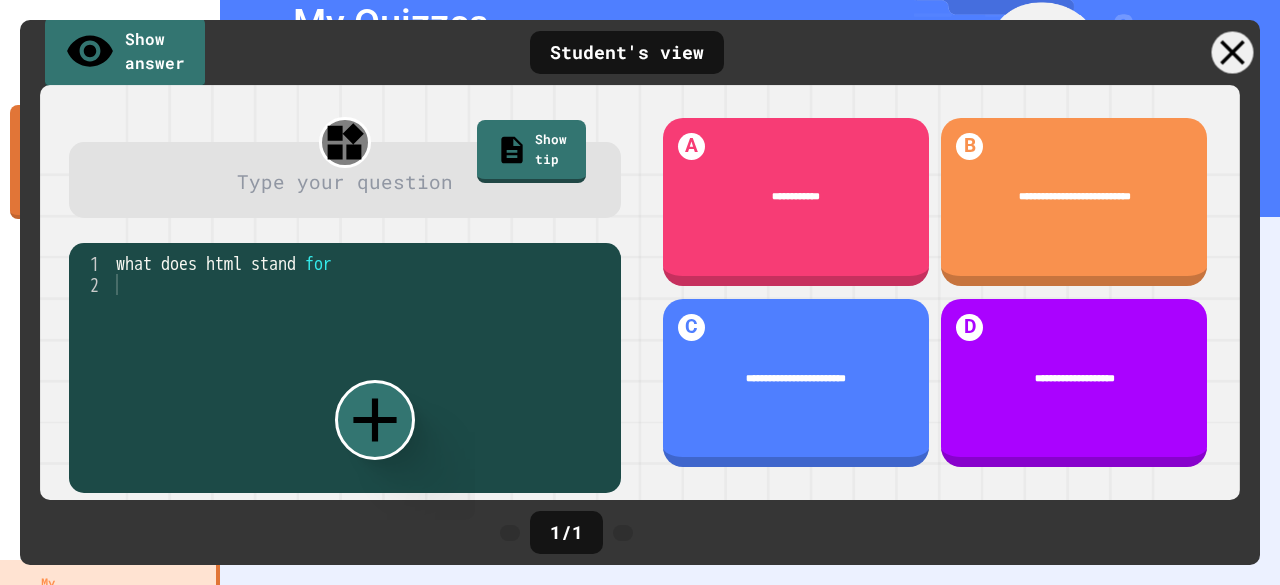 click at bounding box center [1233, 53] 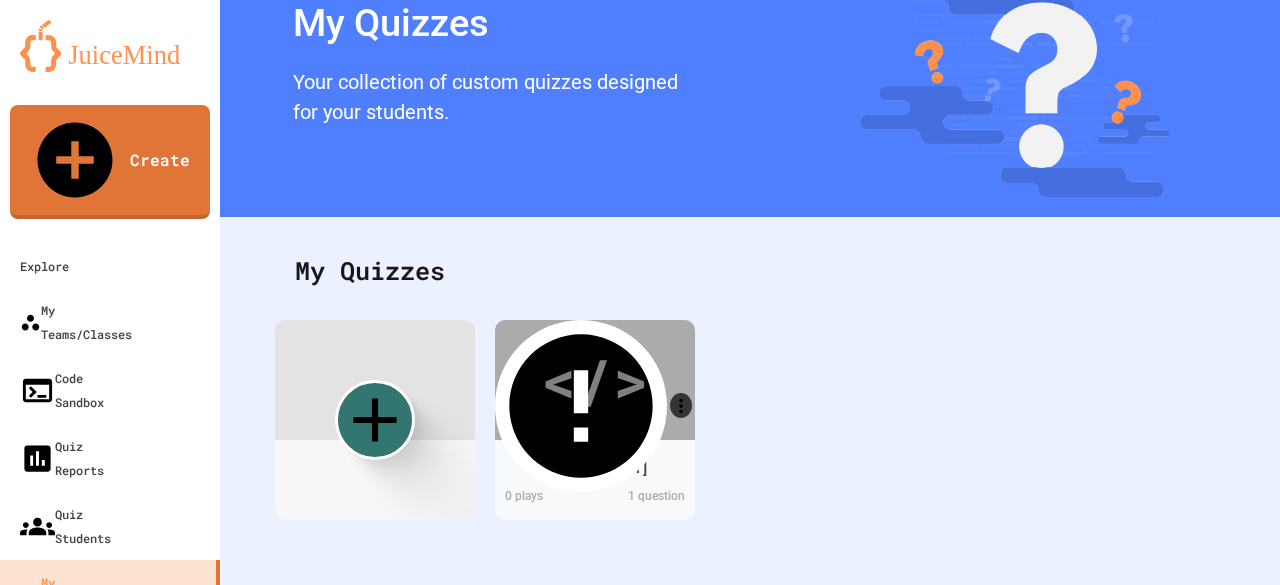 click on "Edit" at bounding box center (562, 715) 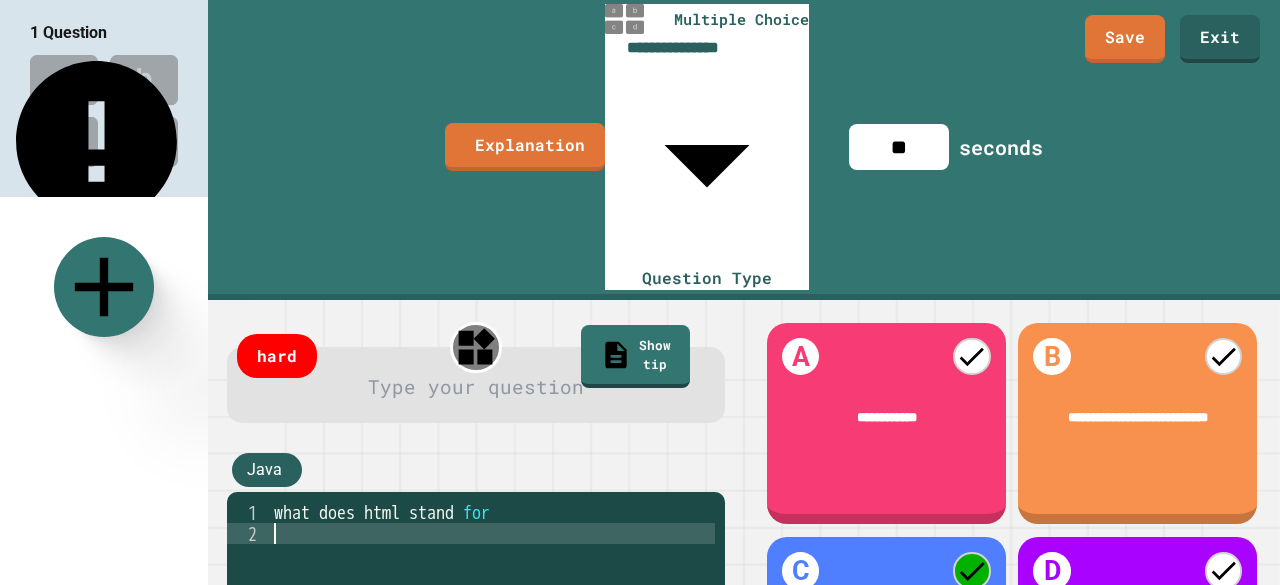 click on "what   does   html   stand   for" at bounding box center [492, 649] 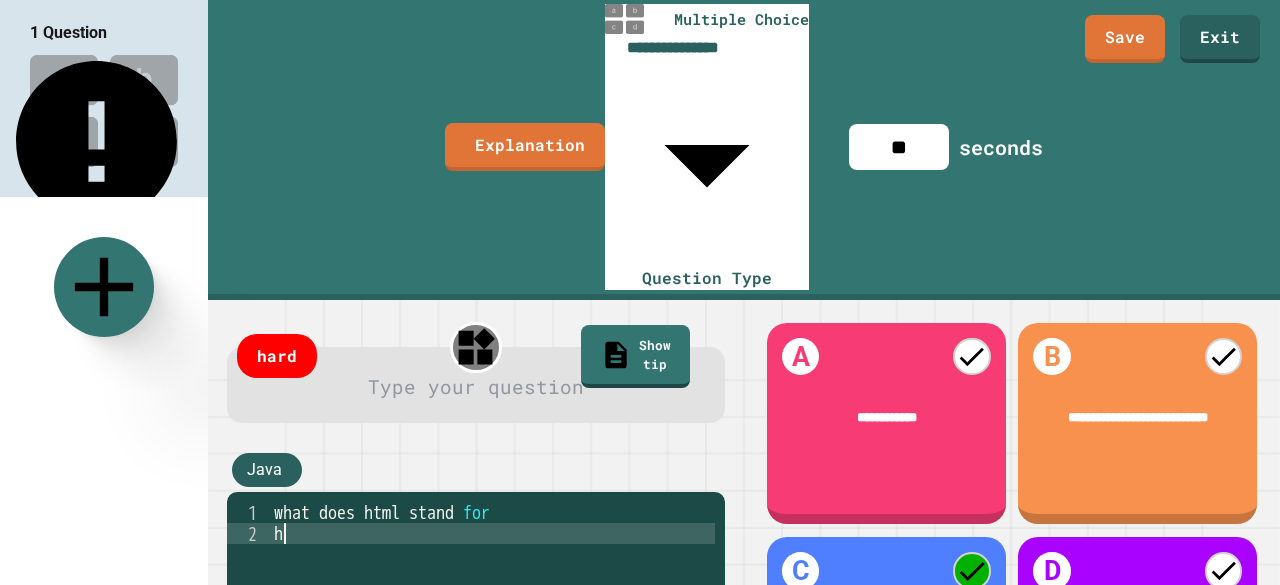 type on "*" 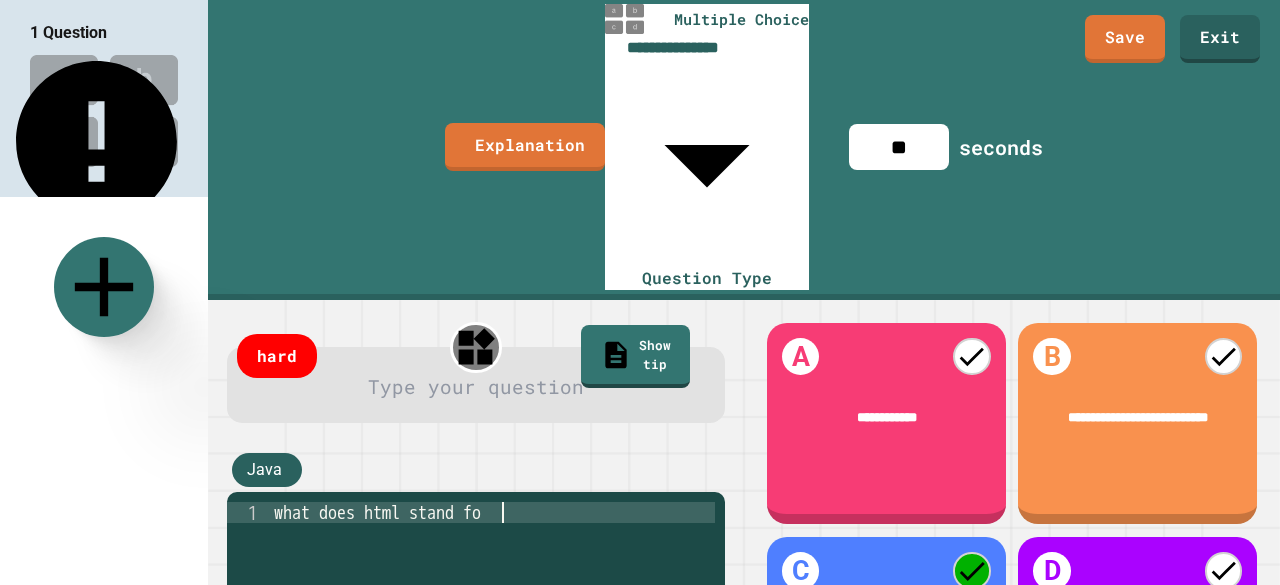 type on "**********" 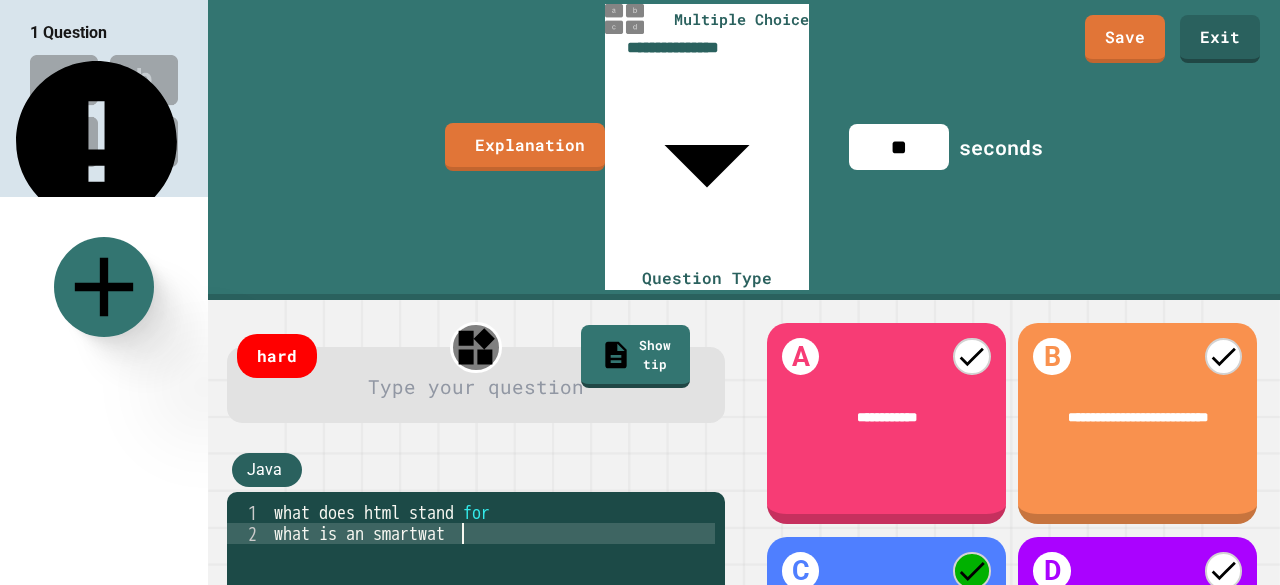 scroll, scrollTop: 0, scrollLeft: 10, axis: horizontal 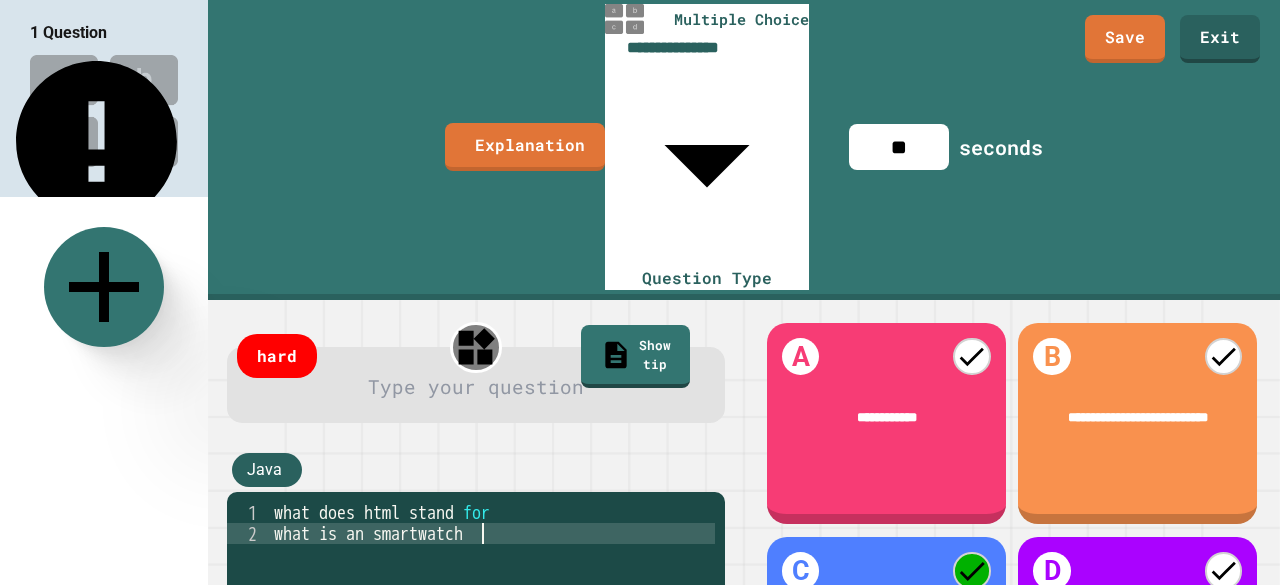 type on "**********" 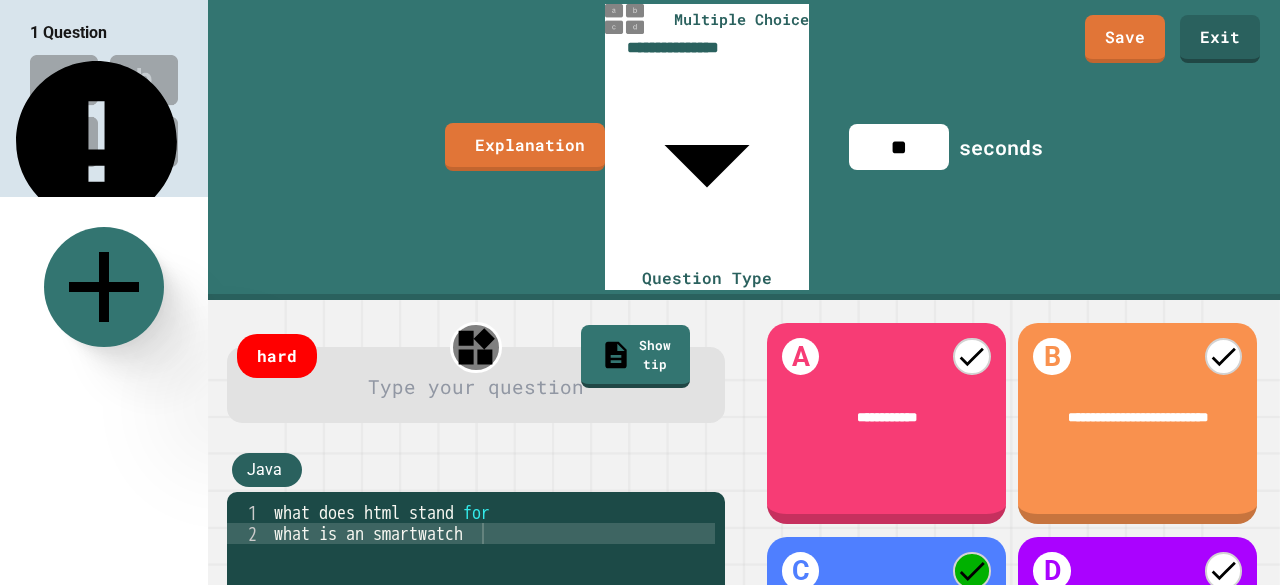 click 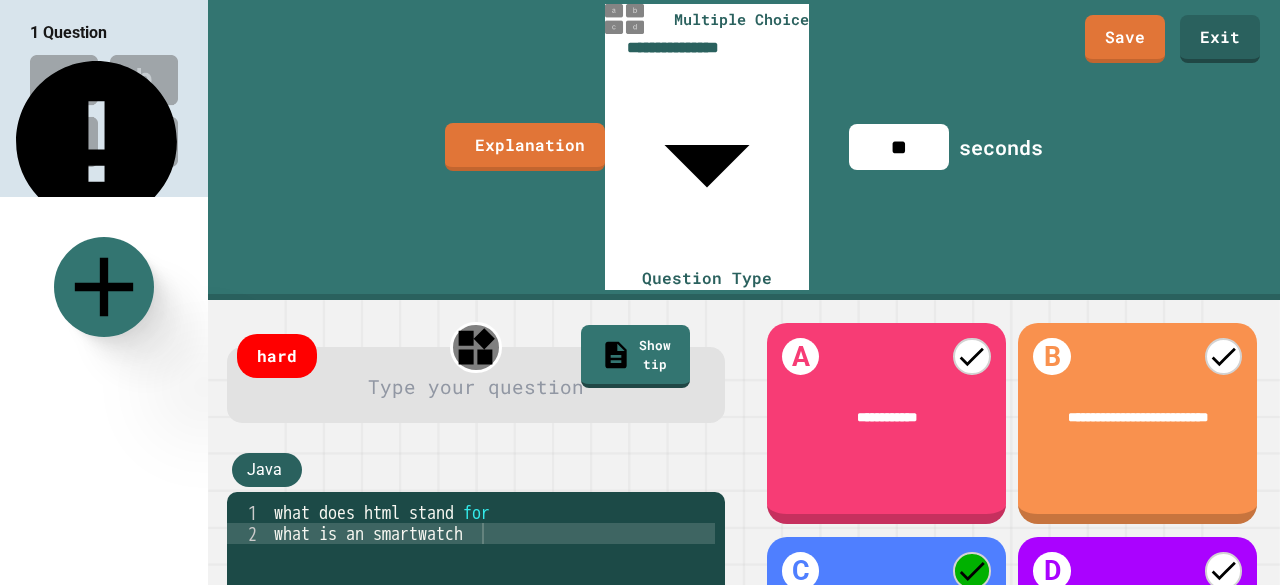 click on "Multiple Choice" at bounding box center [327, 818] 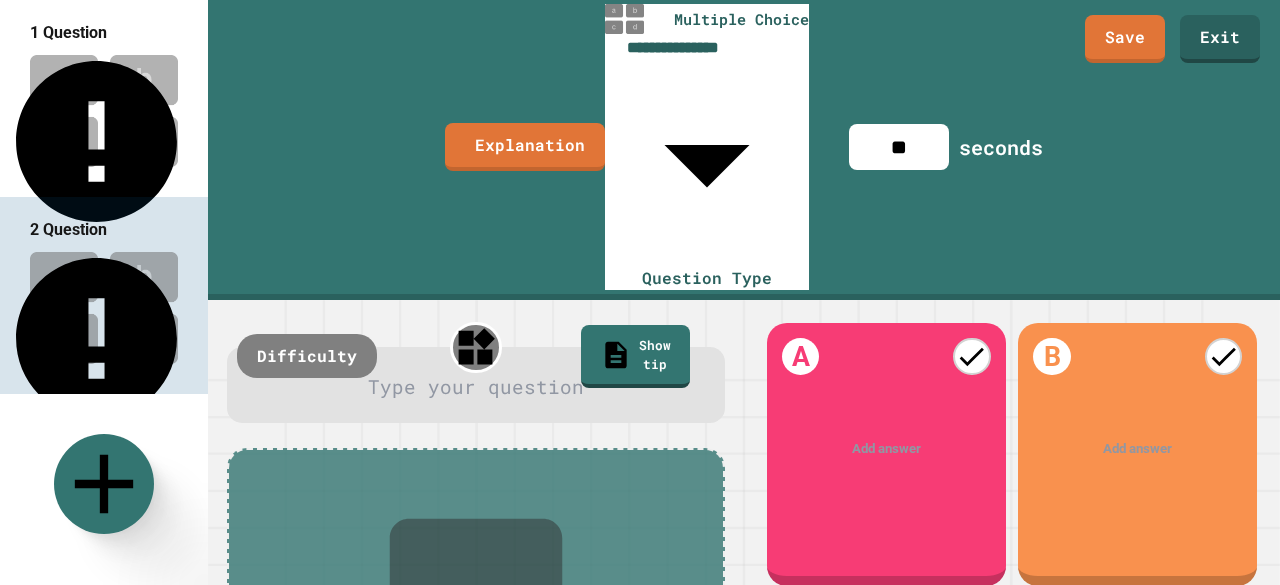 click at bounding box center (104, 111) 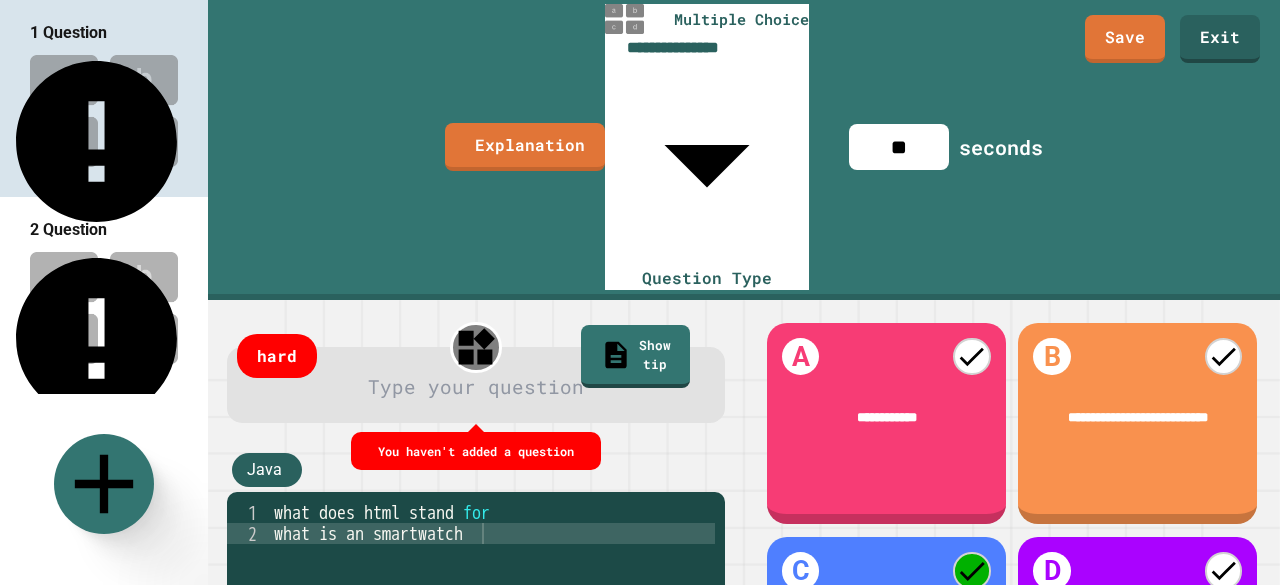 click on "what   does   html   stand   for what   is   an   smartwatch" at bounding box center [492, 649] 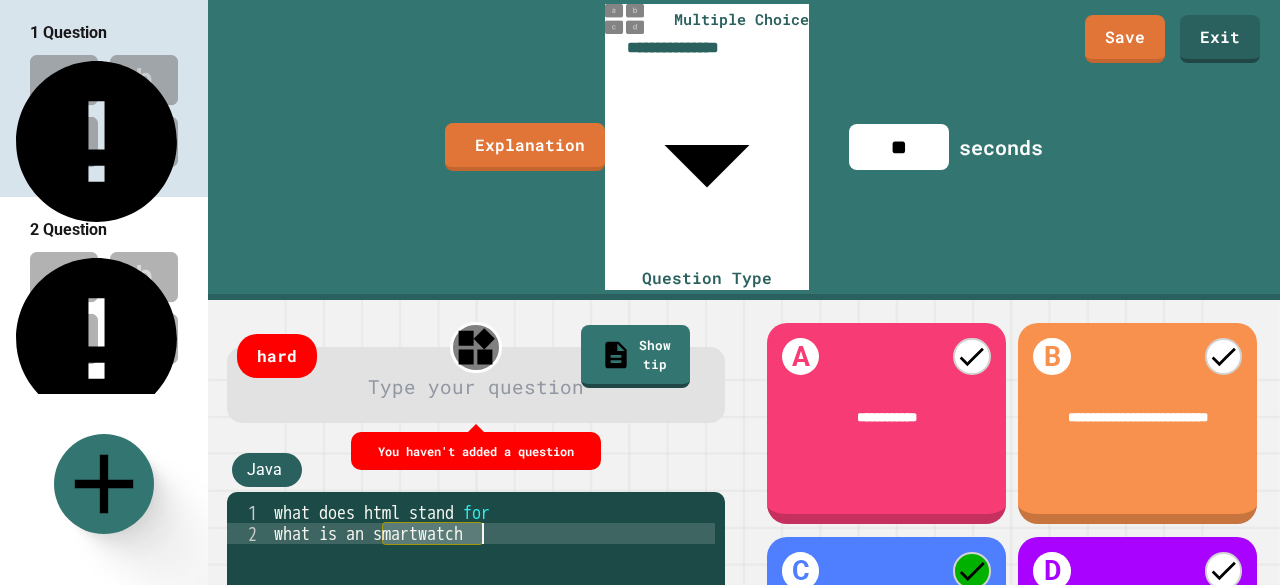 click on "what   does   html   stand   for what   is   an   smartwatch" at bounding box center [492, 649] 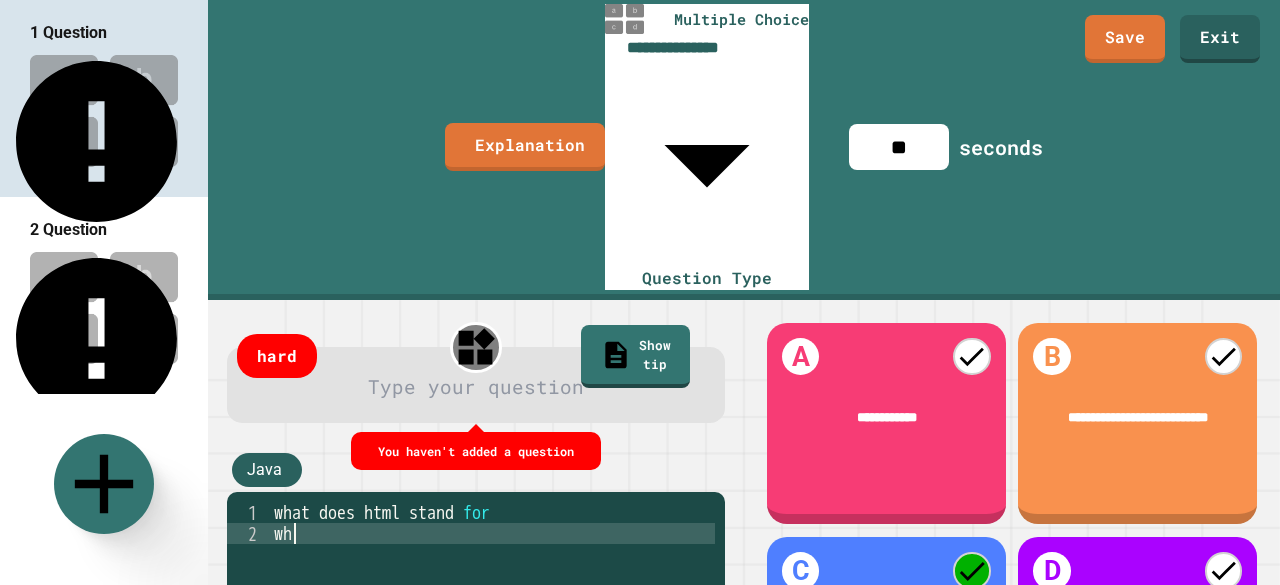 type on "*" 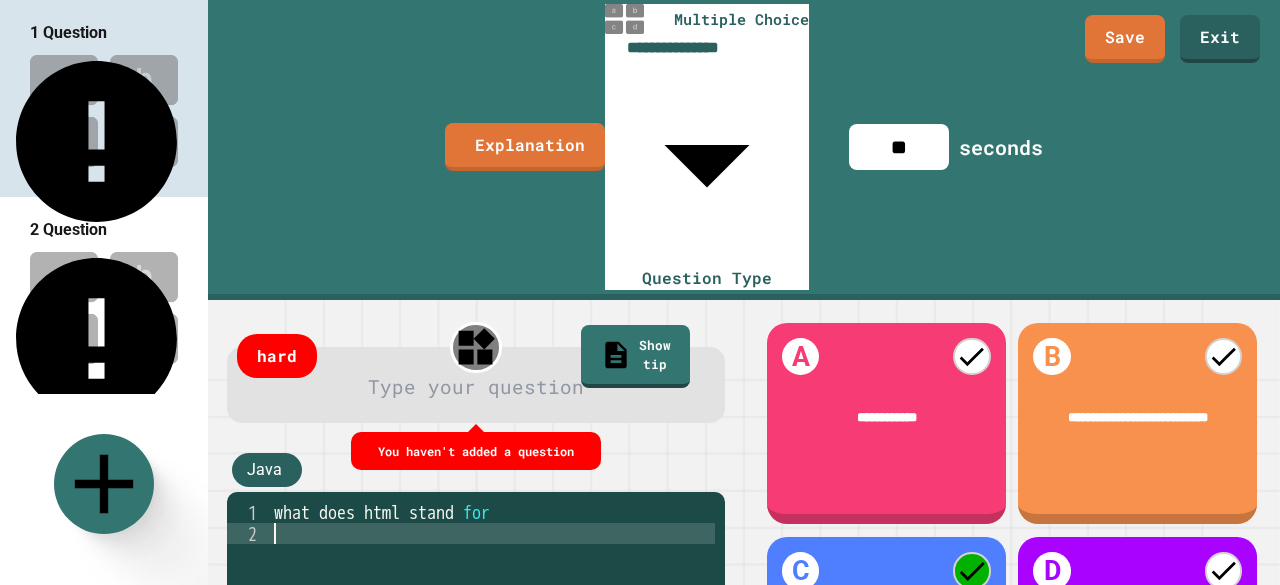 type 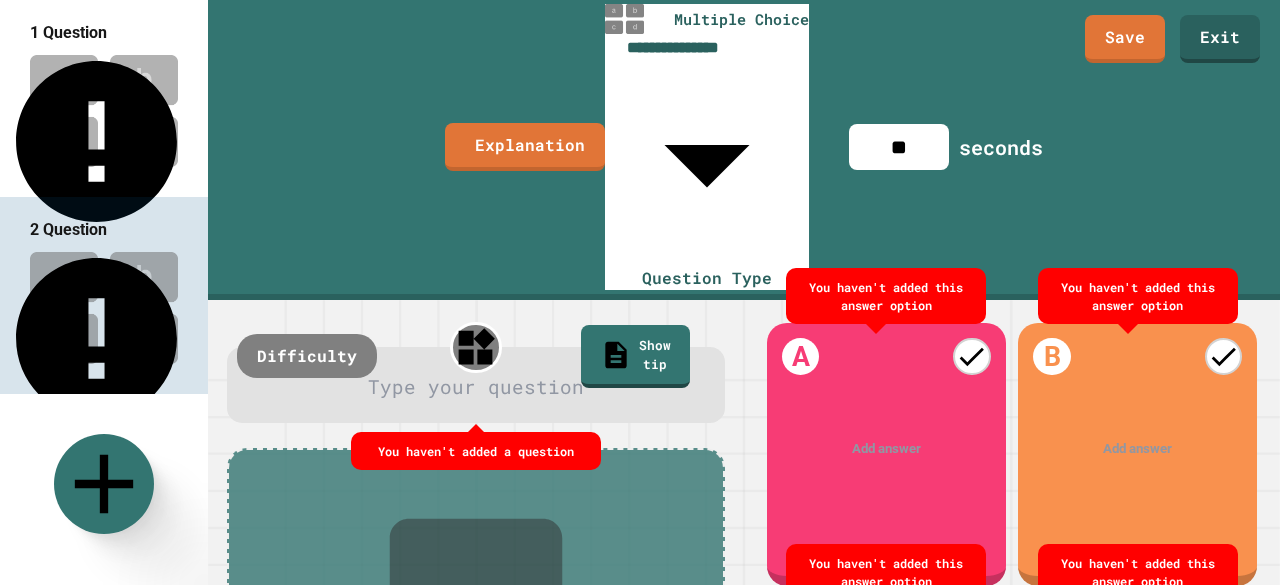 click 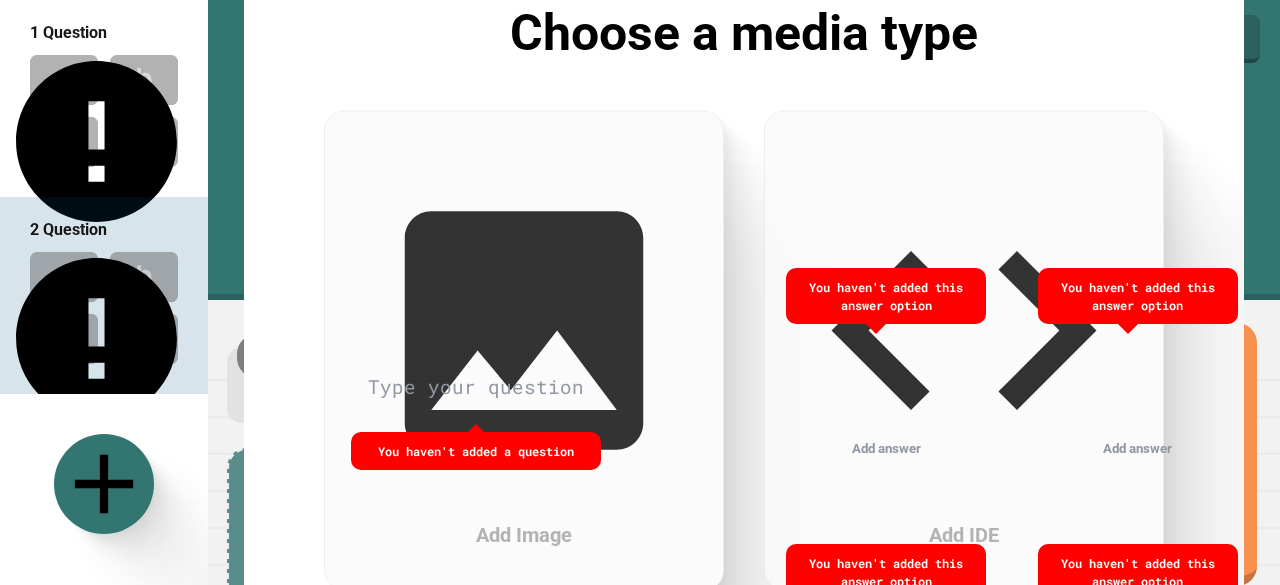 click 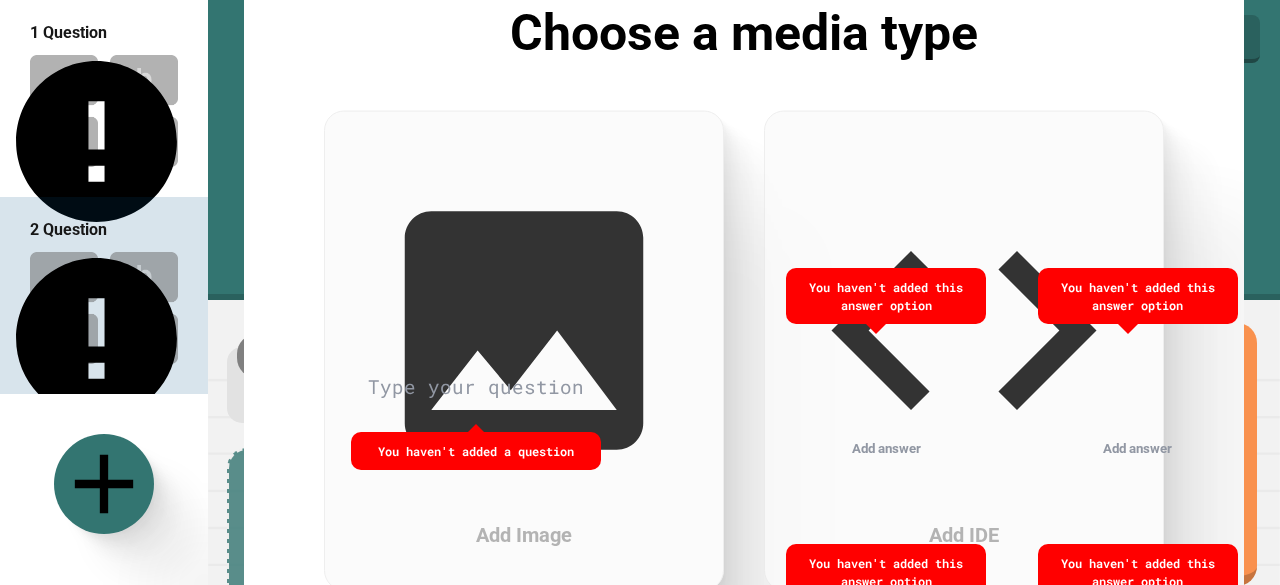 click 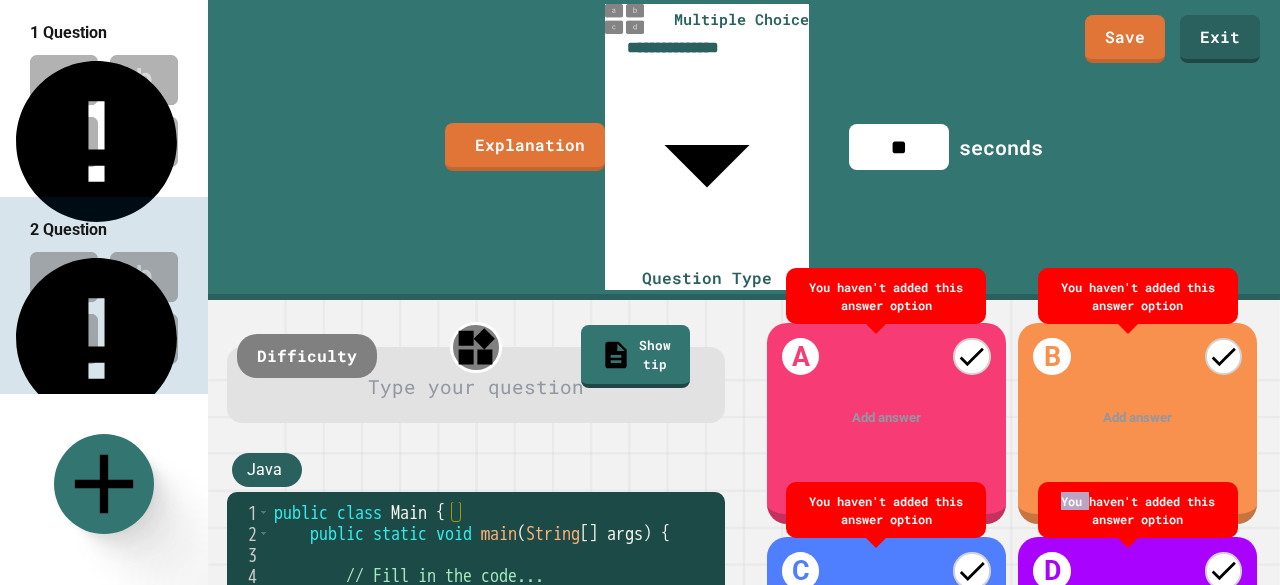click on "C Add answer" at bounding box center (886, 637) 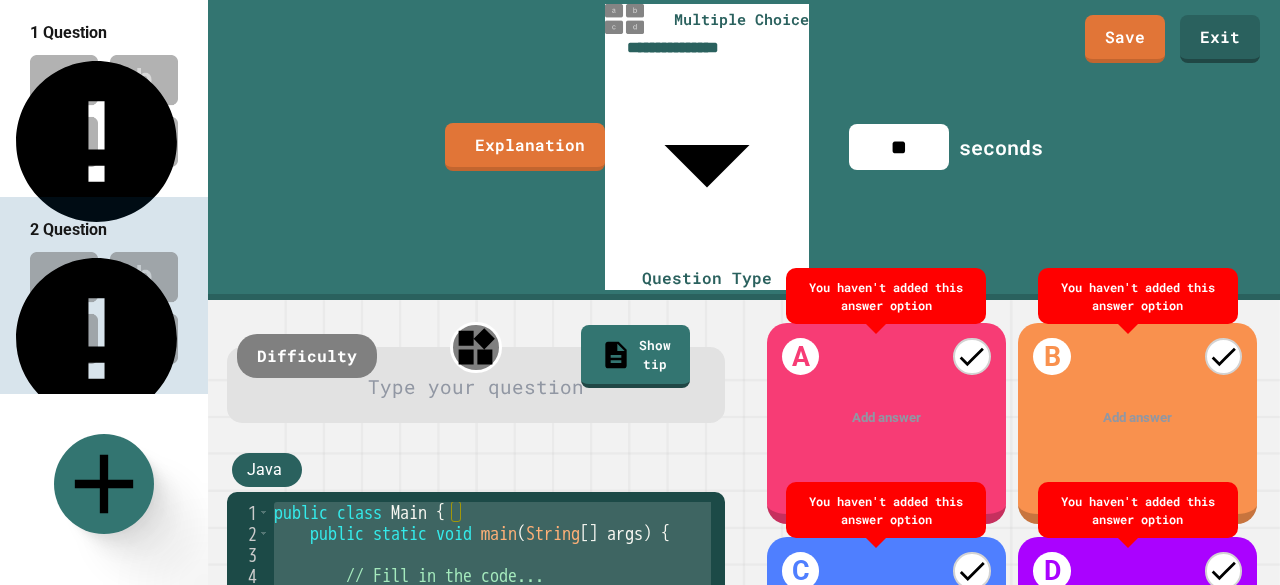 drag, startPoint x: 273, startPoint y: 289, endPoint x: 612, endPoint y: 451, distance: 375.7193 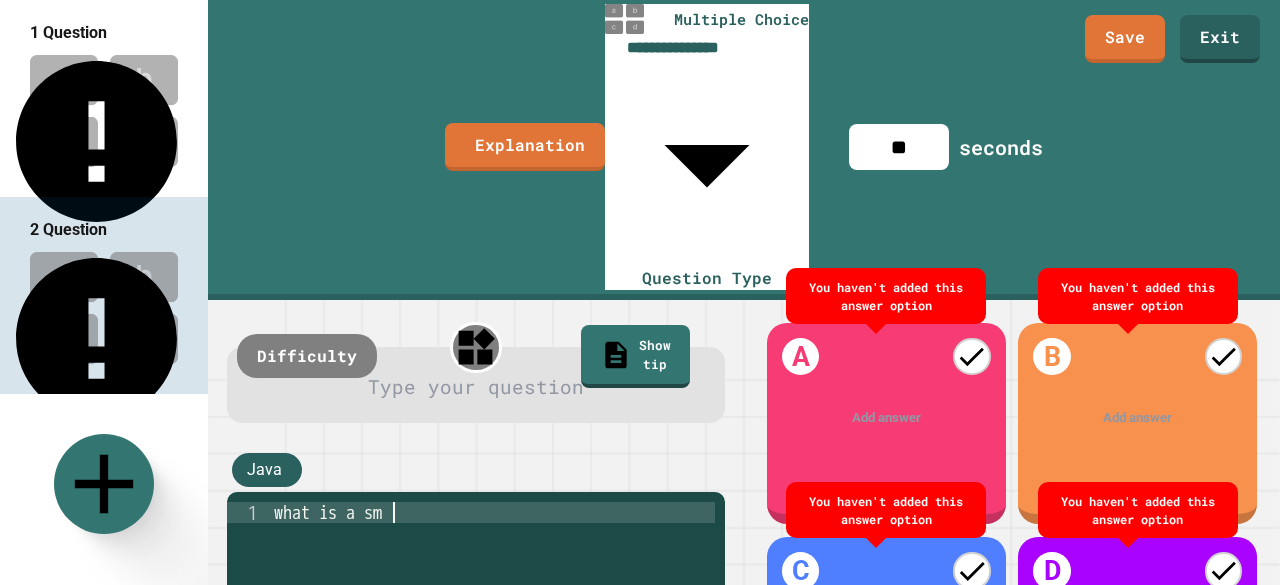 scroll, scrollTop: 0, scrollLeft: 5, axis: horizontal 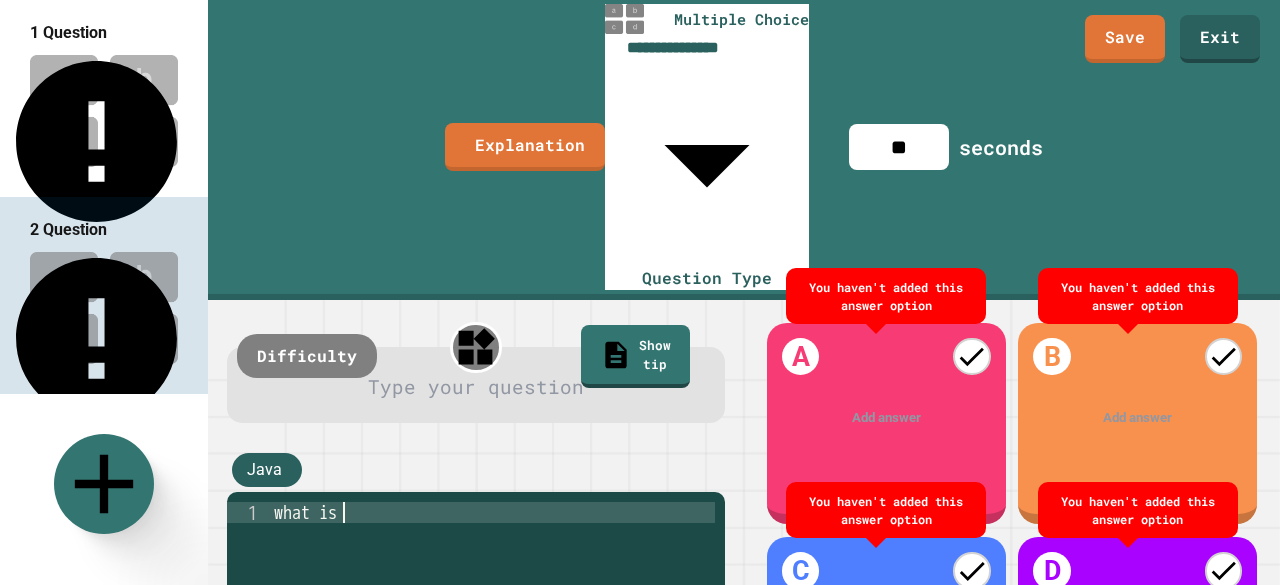 type on "*" 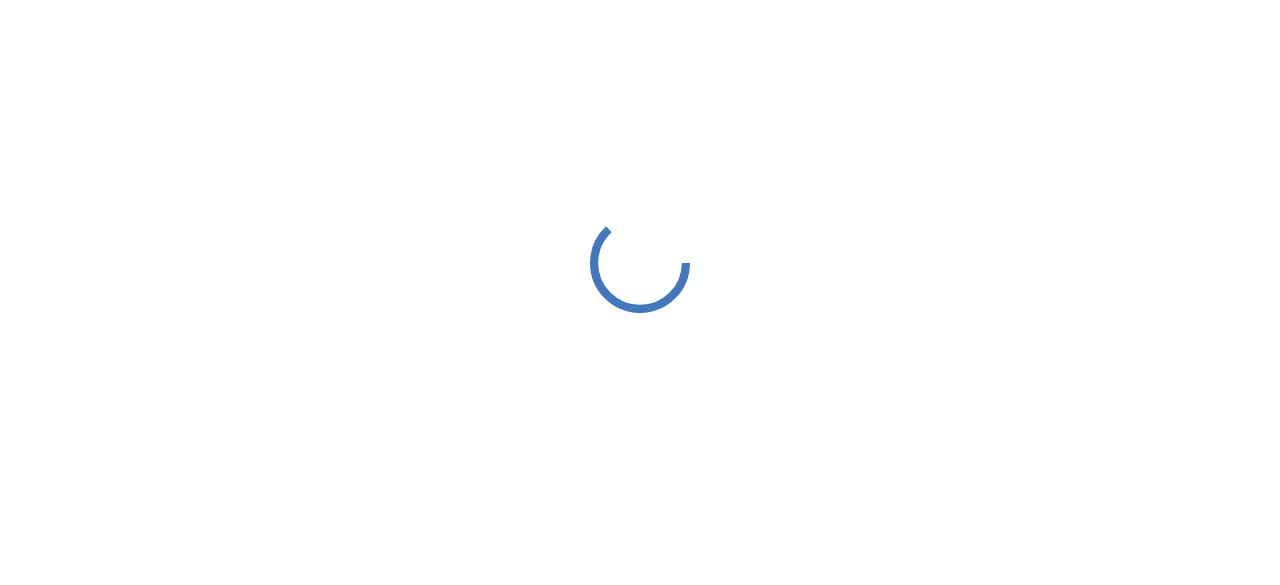 scroll, scrollTop: 0, scrollLeft: 0, axis: both 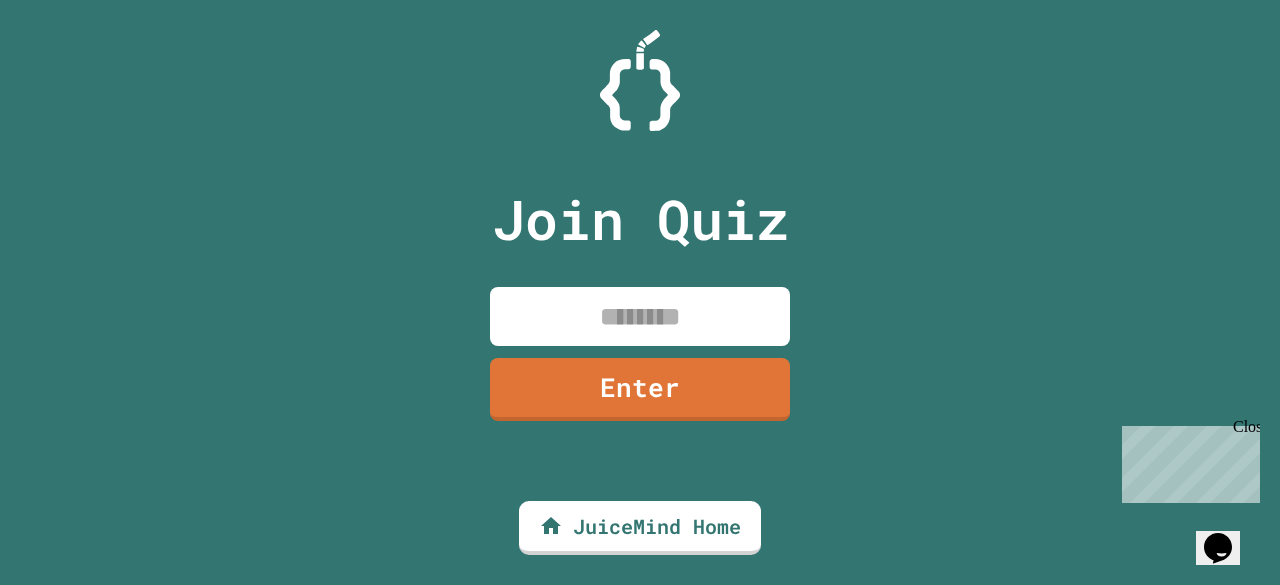 click at bounding box center [640, 316] 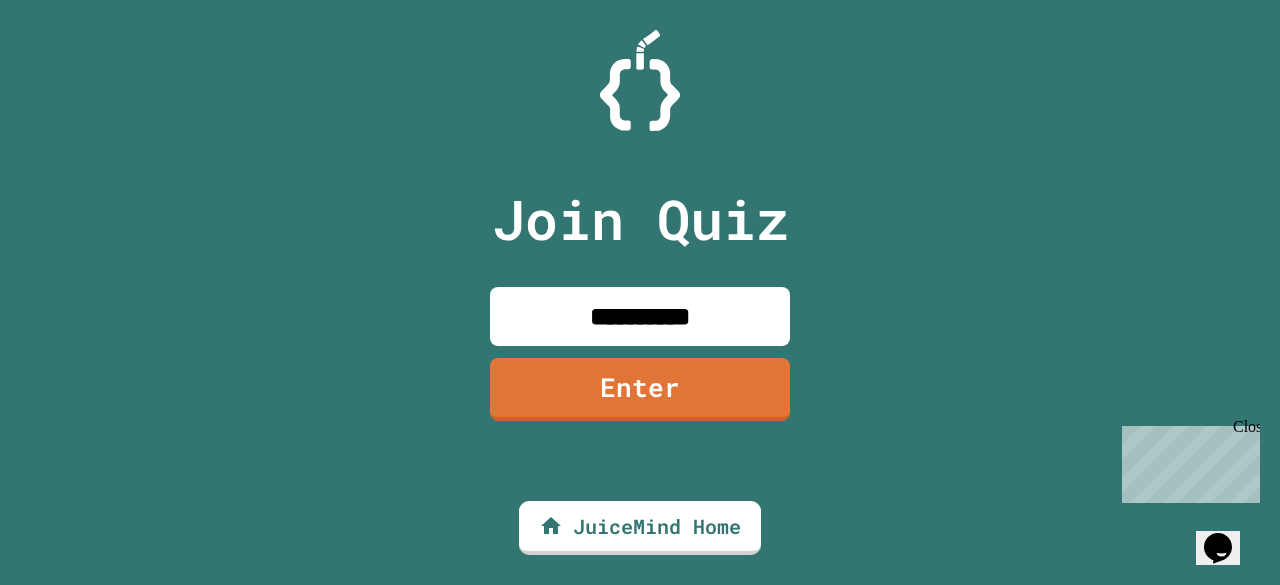 type on "**********" 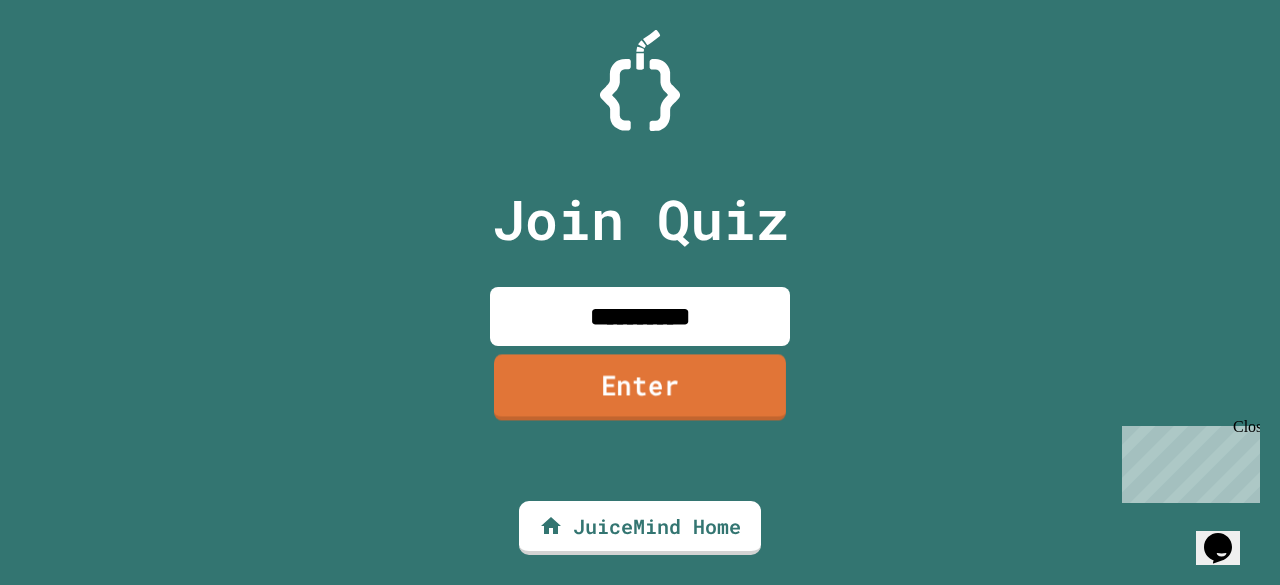 click on "Enter" at bounding box center (640, 387) 